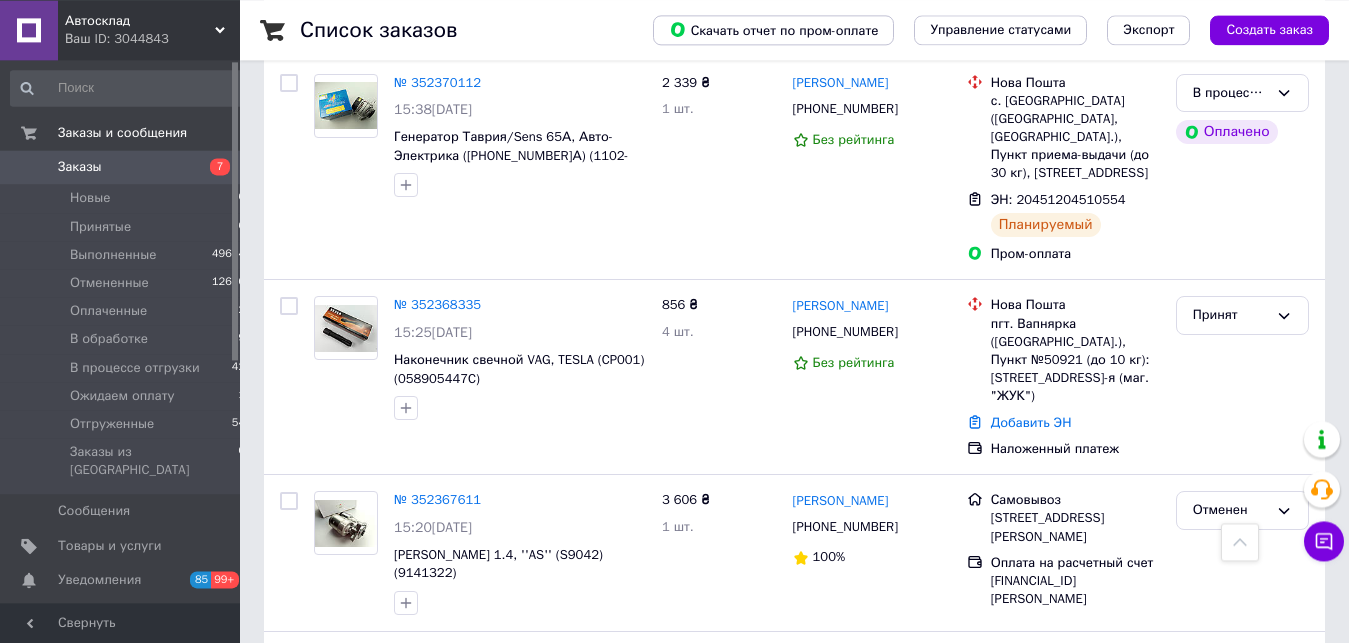 scroll, scrollTop: 1326, scrollLeft: 0, axis: vertical 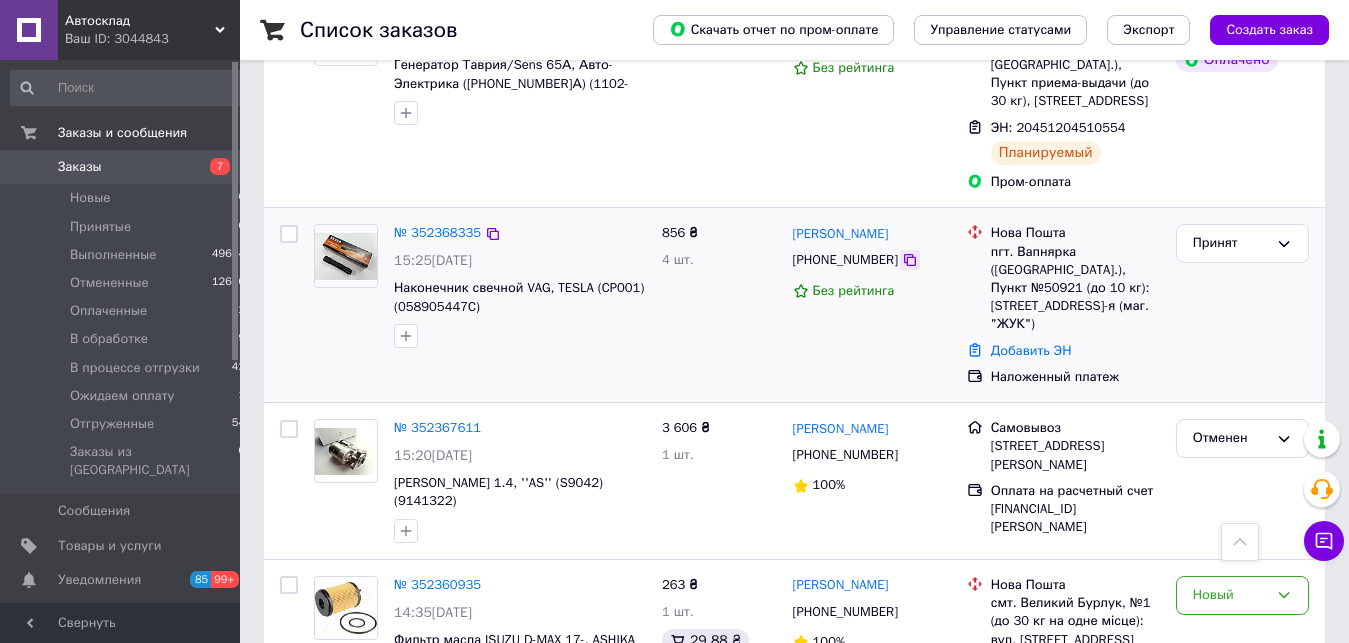 click 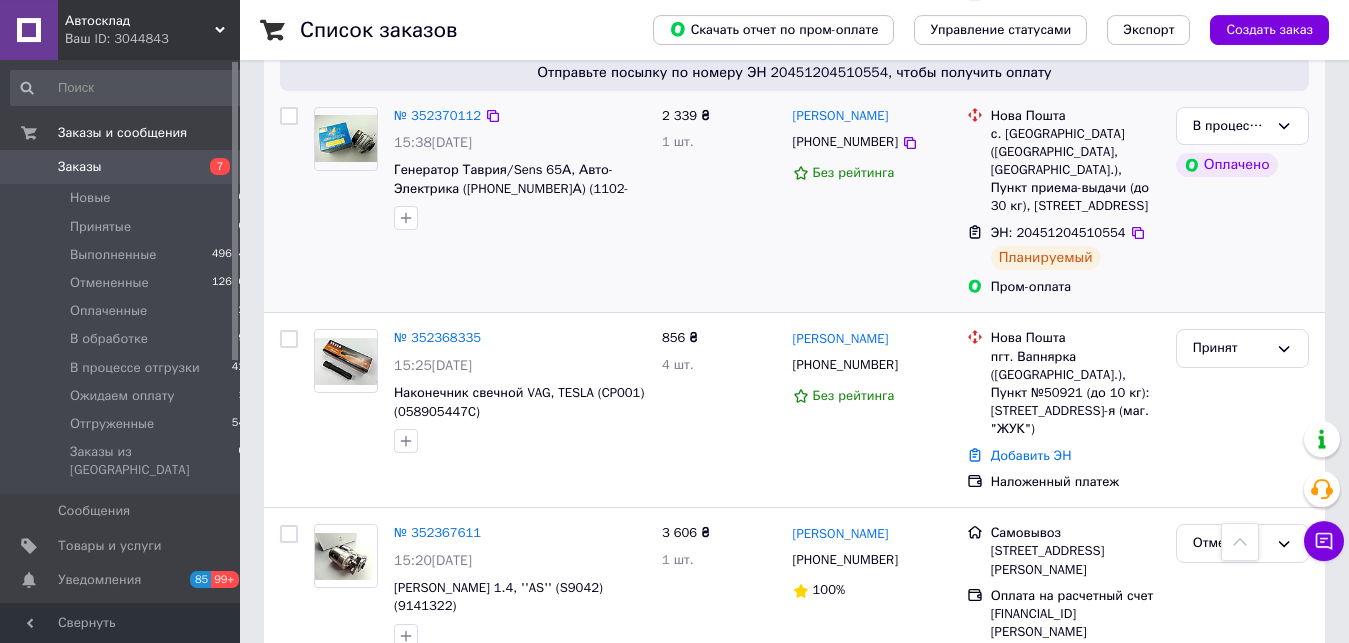 scroll, scrollTop: 1224, scrollLeft: 0, axis: vertical 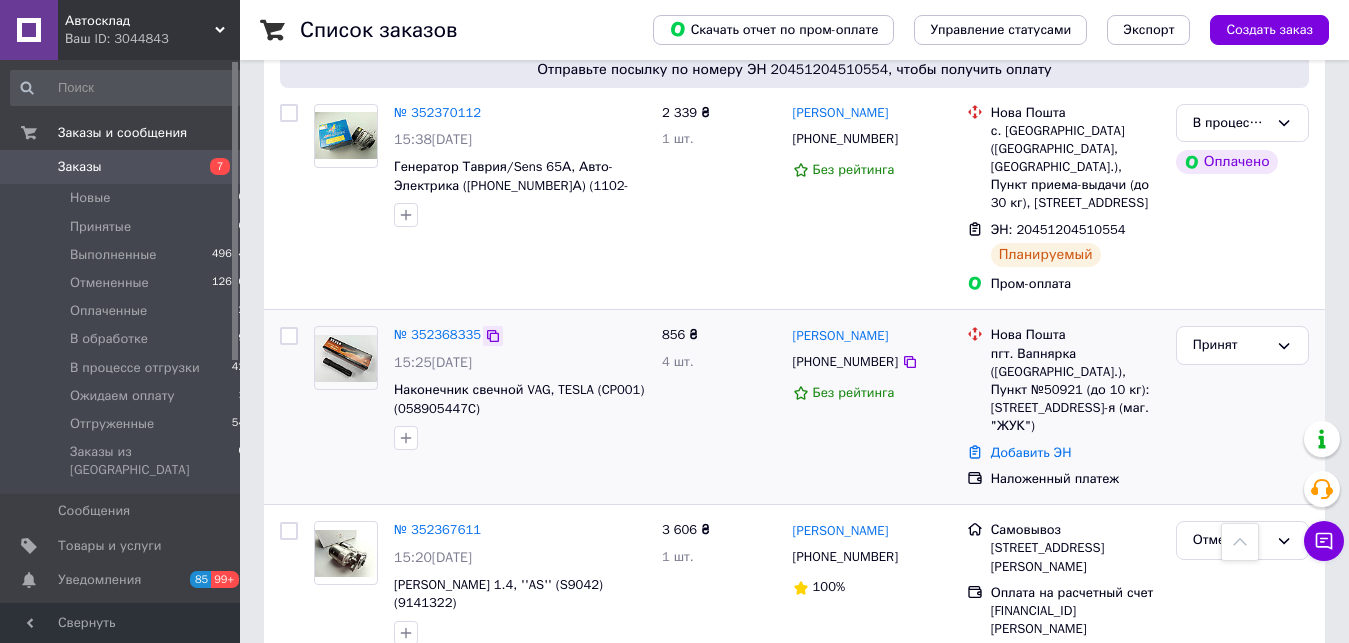 click 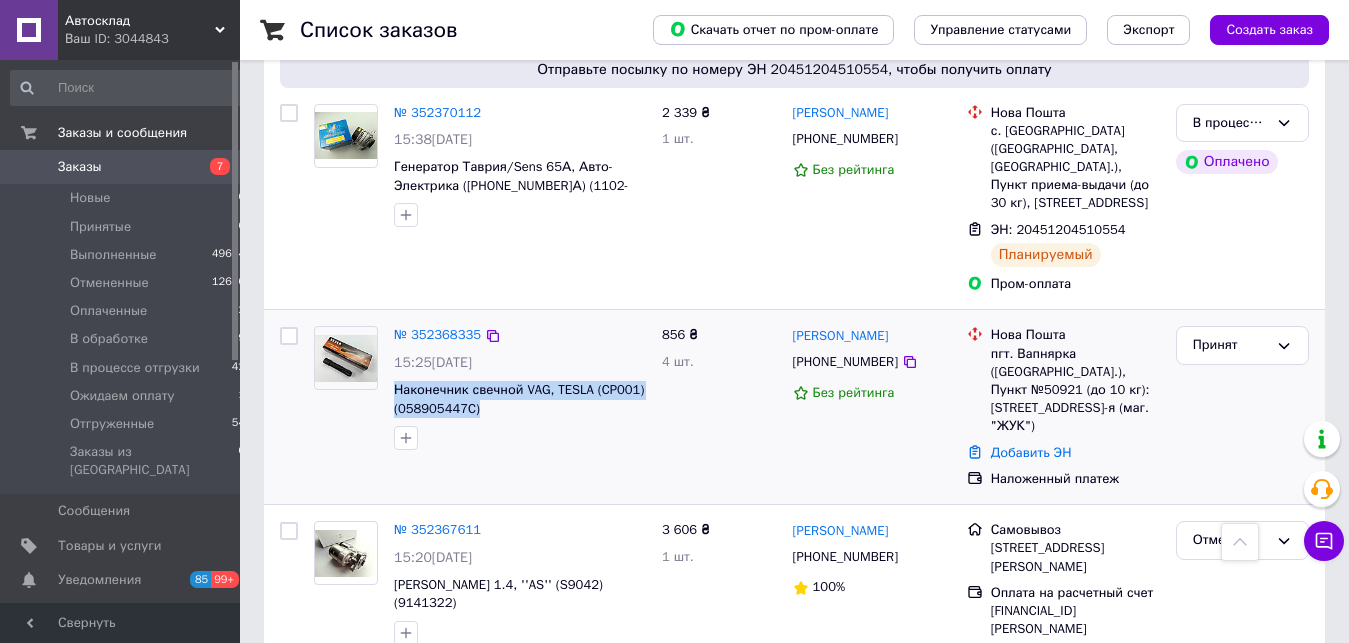 drag, startPoint x: 391, startPoint y: 385, endPoint x: 488, endPoint y: 411, distance: 100.4241 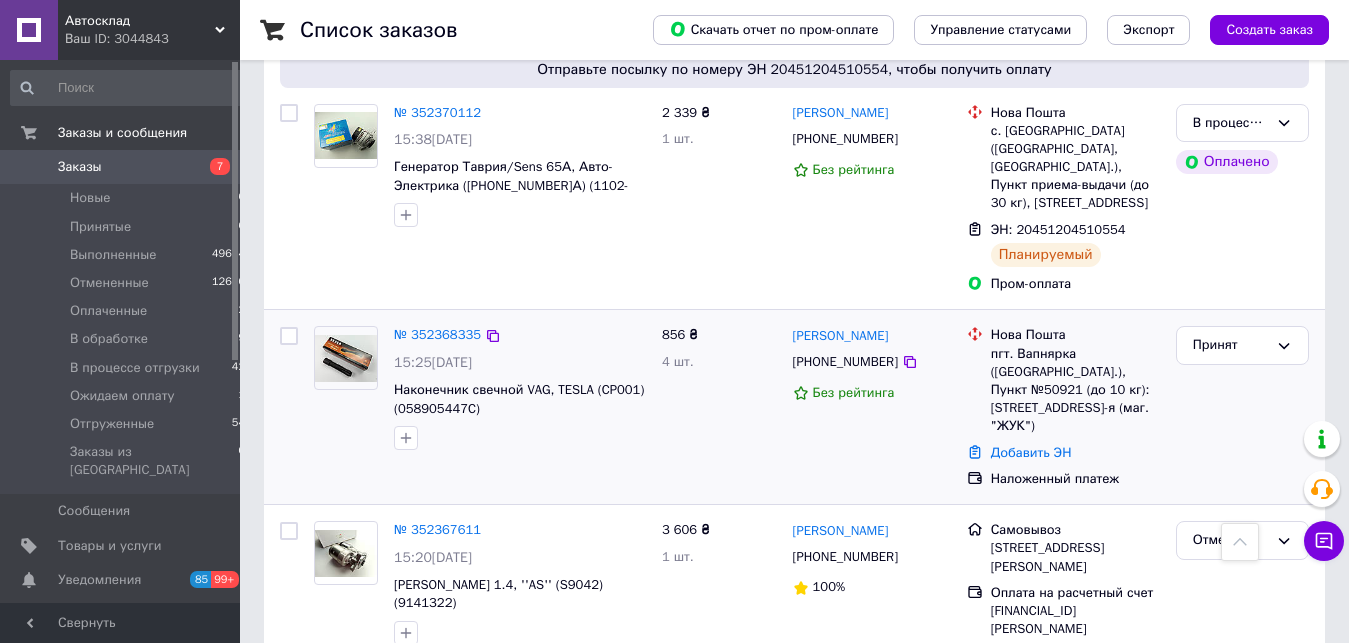 click on "пгт. Вапнярка ([GEOGRAPHIC_DATA].), Пункт №50921 (до 10 кг): [STREET_ADDRESS]-я (маг. "ЖУК")" at bounding box center (1075, 390) 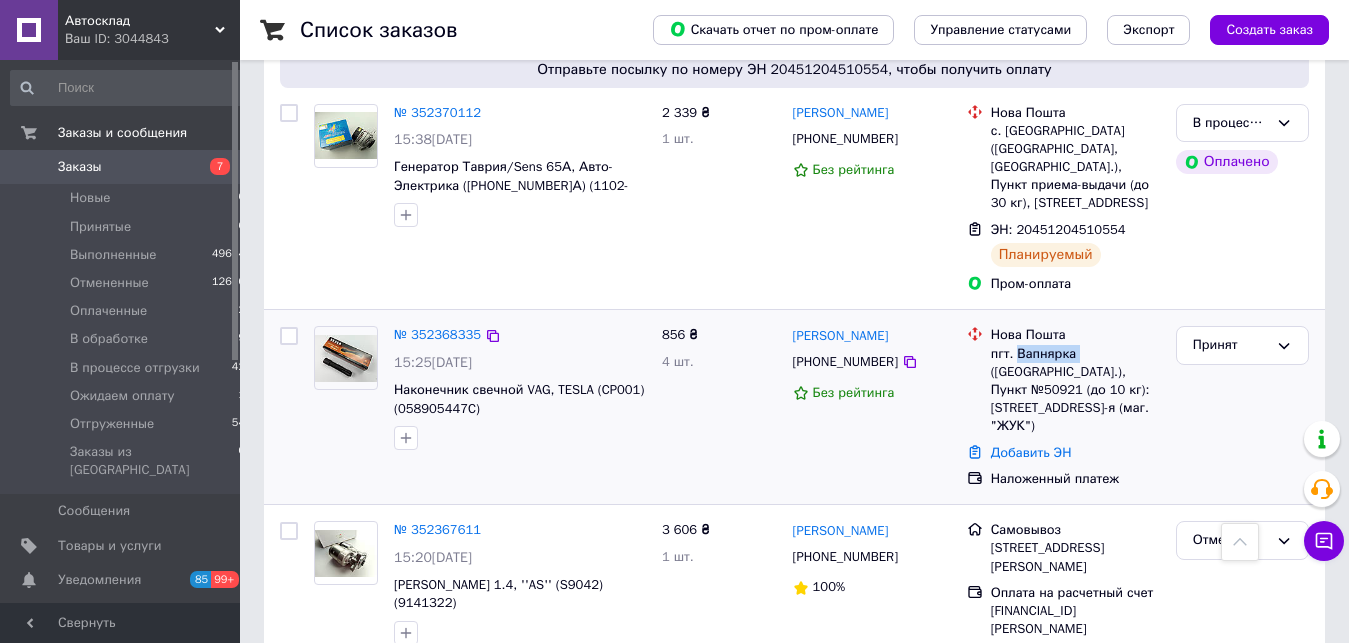 click on "пгт. Вапнярка ([GEOGRAPHIC_DATA].), Пункт №50921 (до 10 кг): [STREET_ADDRESS]-я (маг. "ЖУК")" at bounding box center [1075, 390] 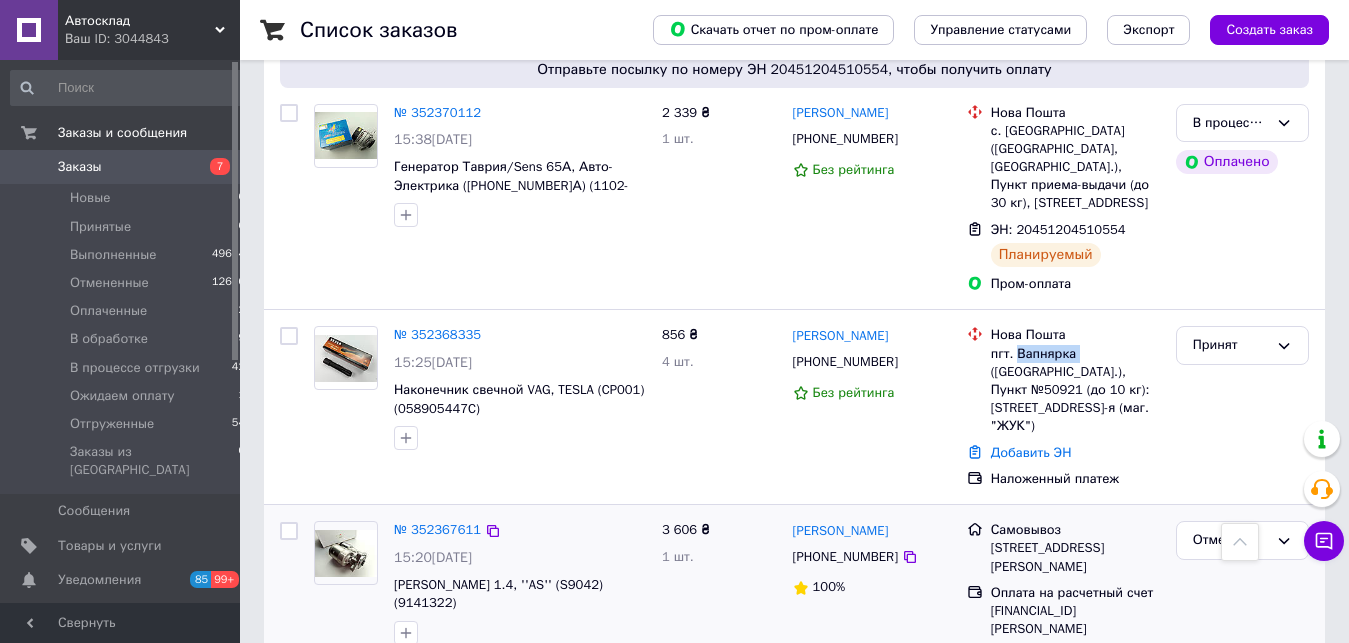 copy on "Вапнярка" 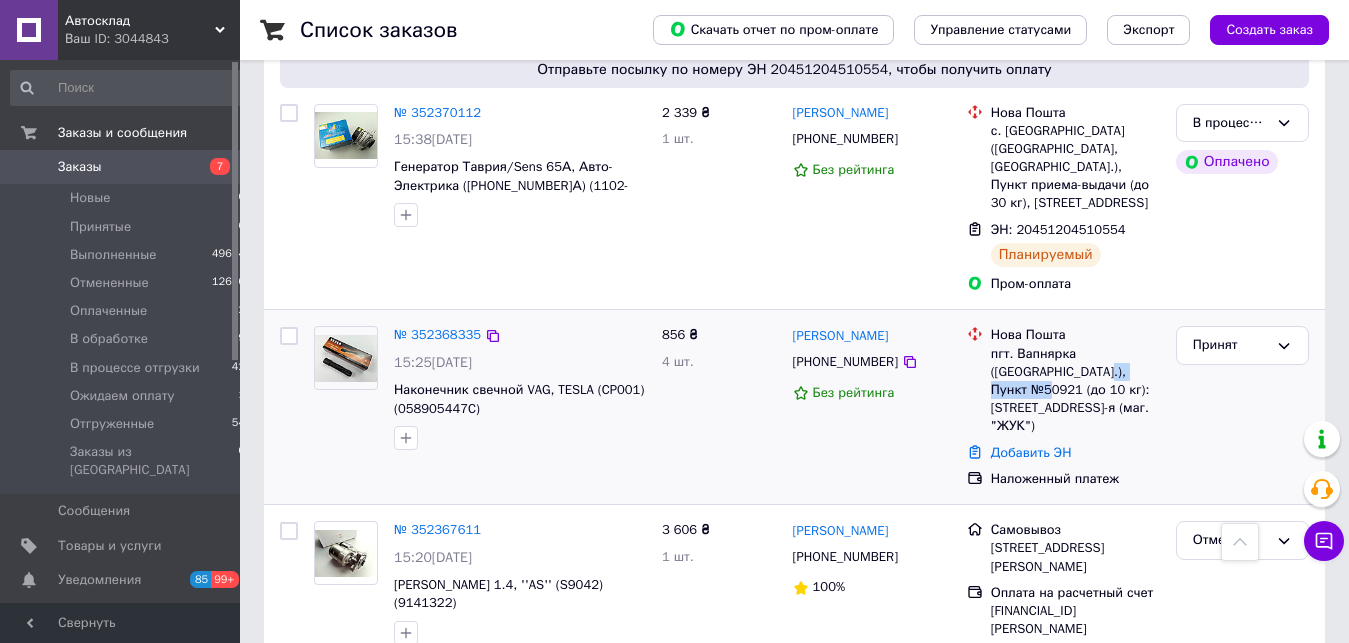 drag, startPoint x: 1027, startPoint y: 371, endPoint x: 1112, endPoint y: 371, distance: 85 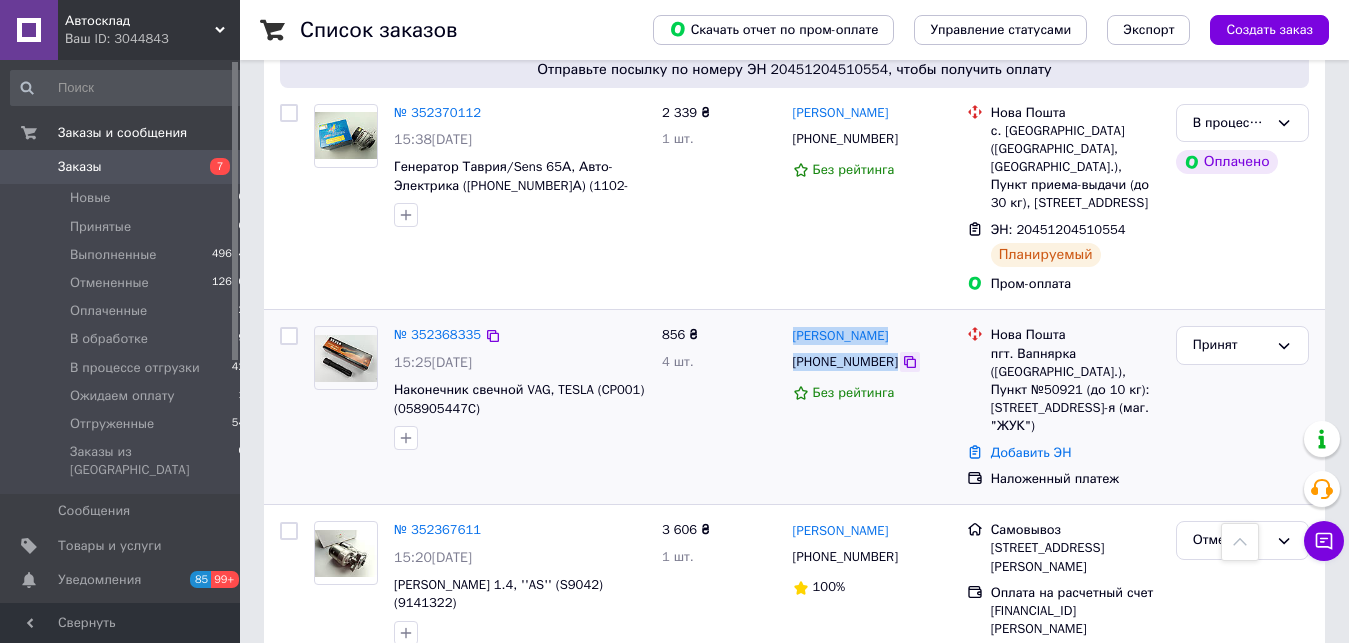 drag, startPoint x: 788, startPoint y: 330, endPoint x: 888, endPoint y: 370, distance: 107.70329 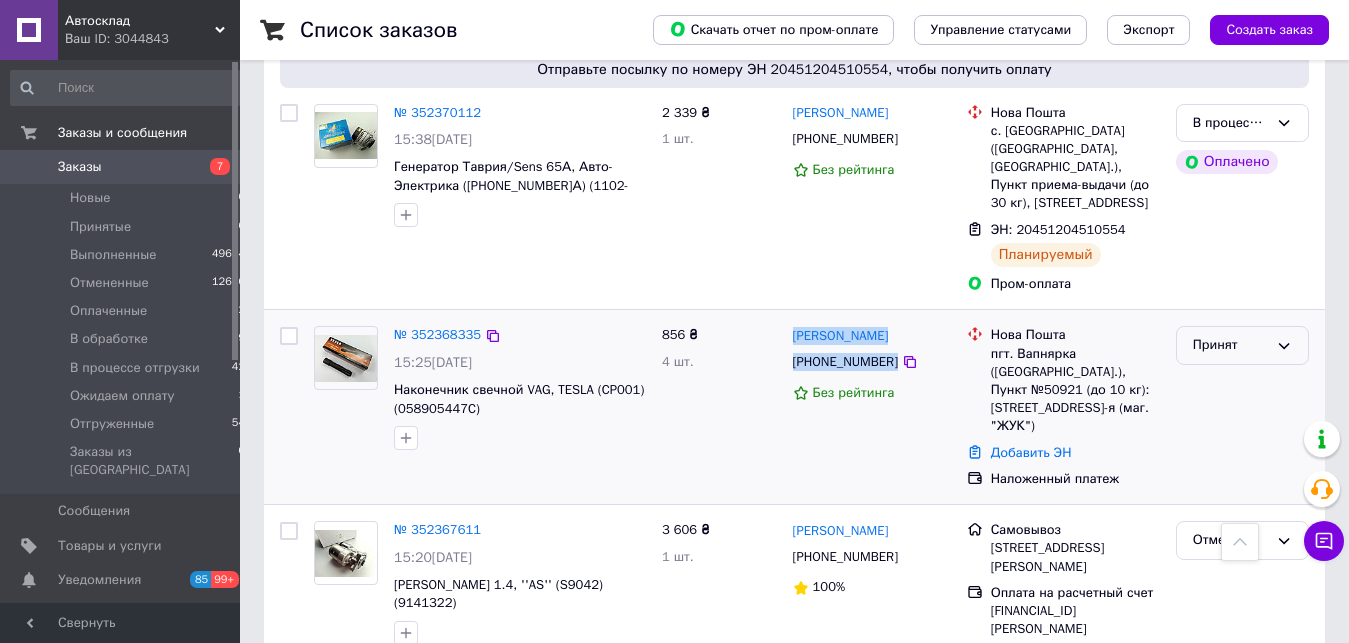 copy on "[PERSON_NAME]  [PHONE_NUMBER]" 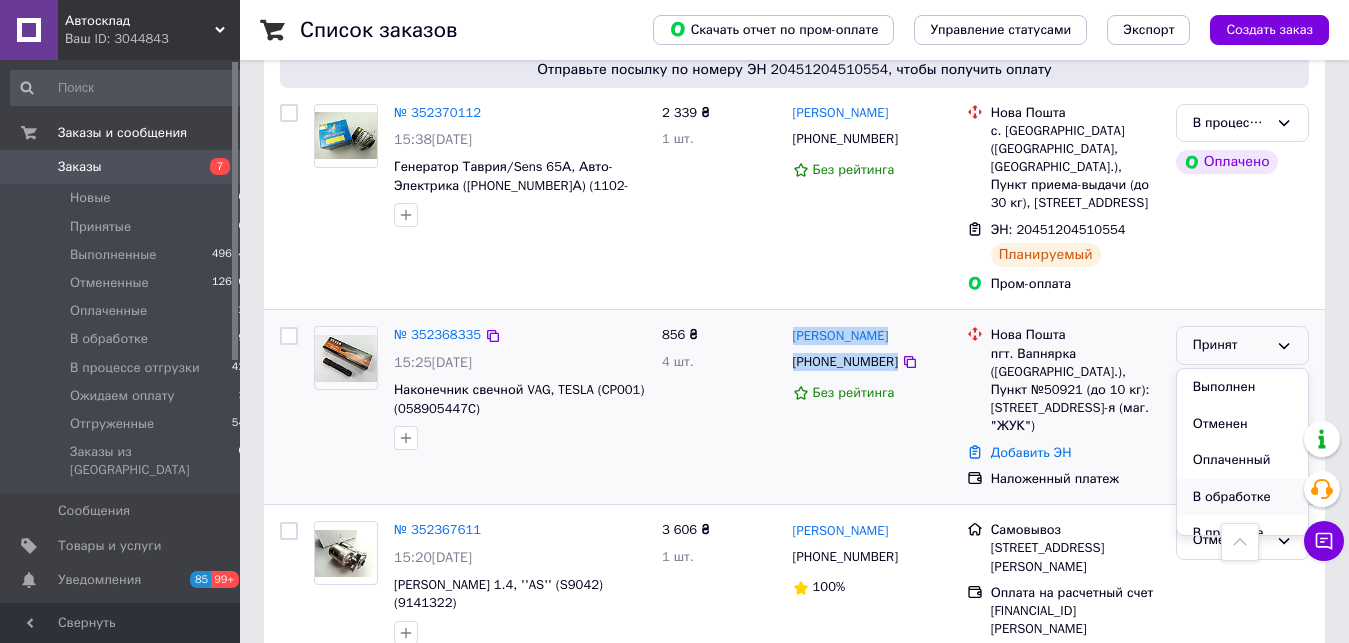 click on "В обработке" at bounding box center (1242, 497) 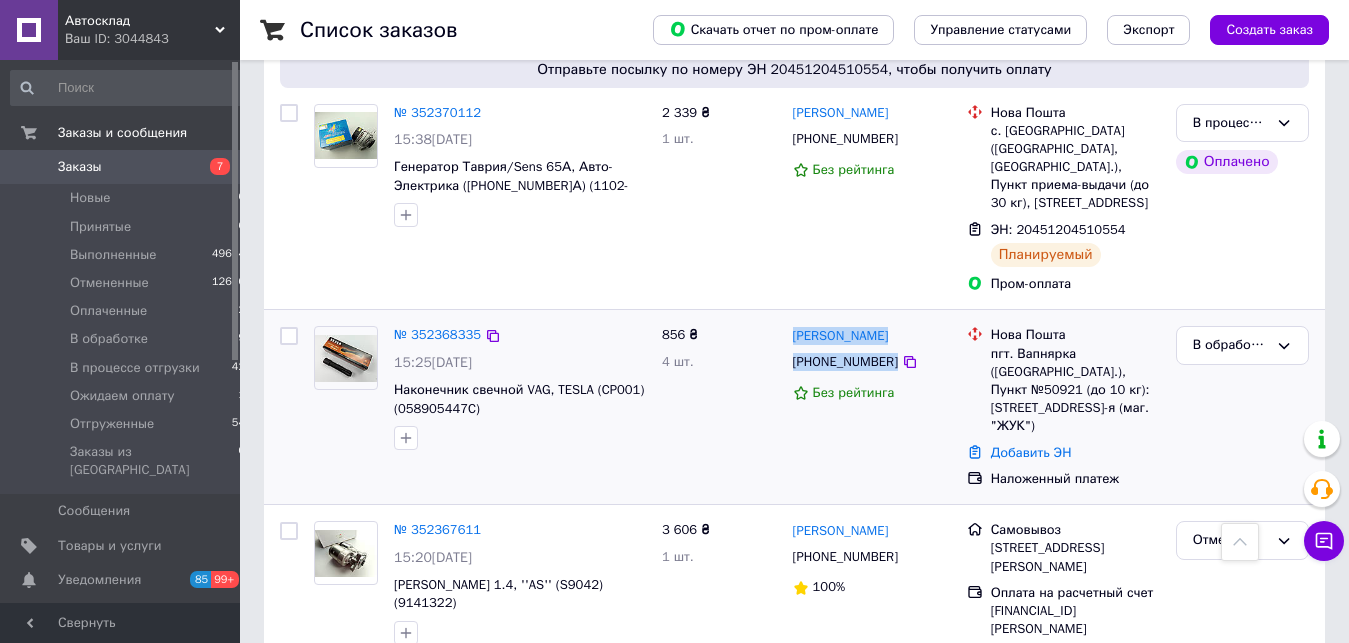 drag, startPoint x: 989, startPoint y: 355, endPoint x: 1110, endPoint y: 406, distance: 131.30879 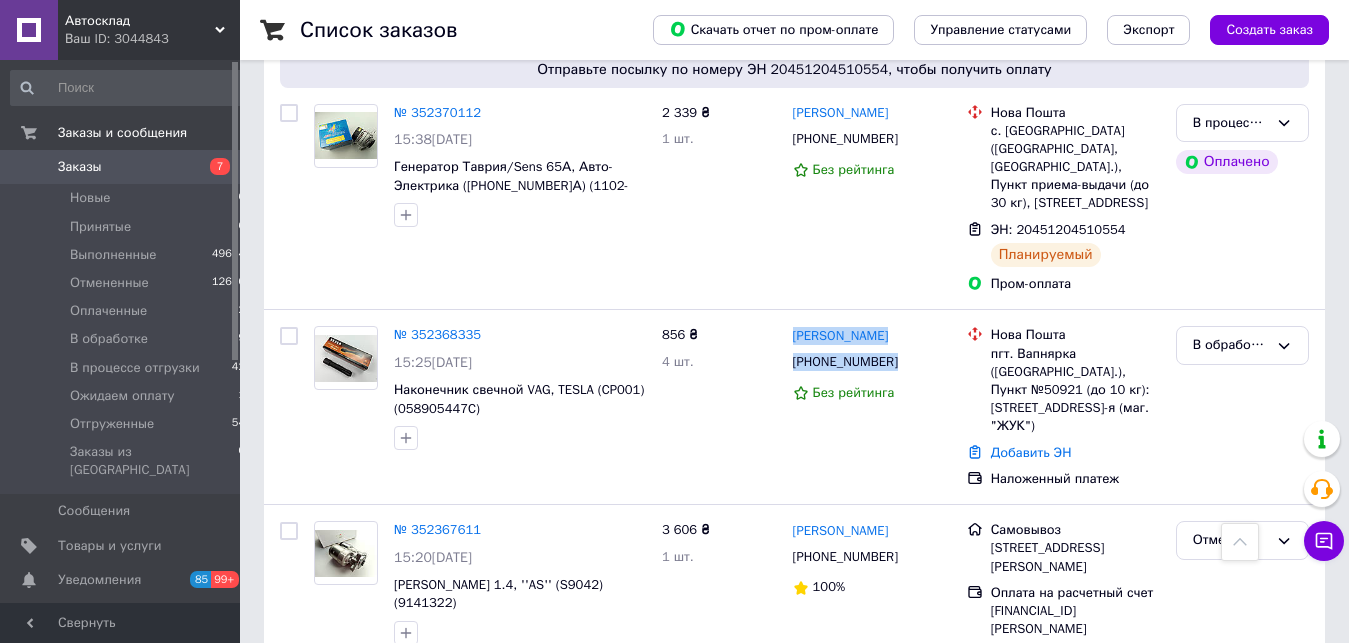 copy on "пгт. Вапнярка ([GEOGRAPHIC_DATA].), Пункт №50921 (до 10 кг): [STREET_ADDRESS]-я (маг. "ЖУК")" 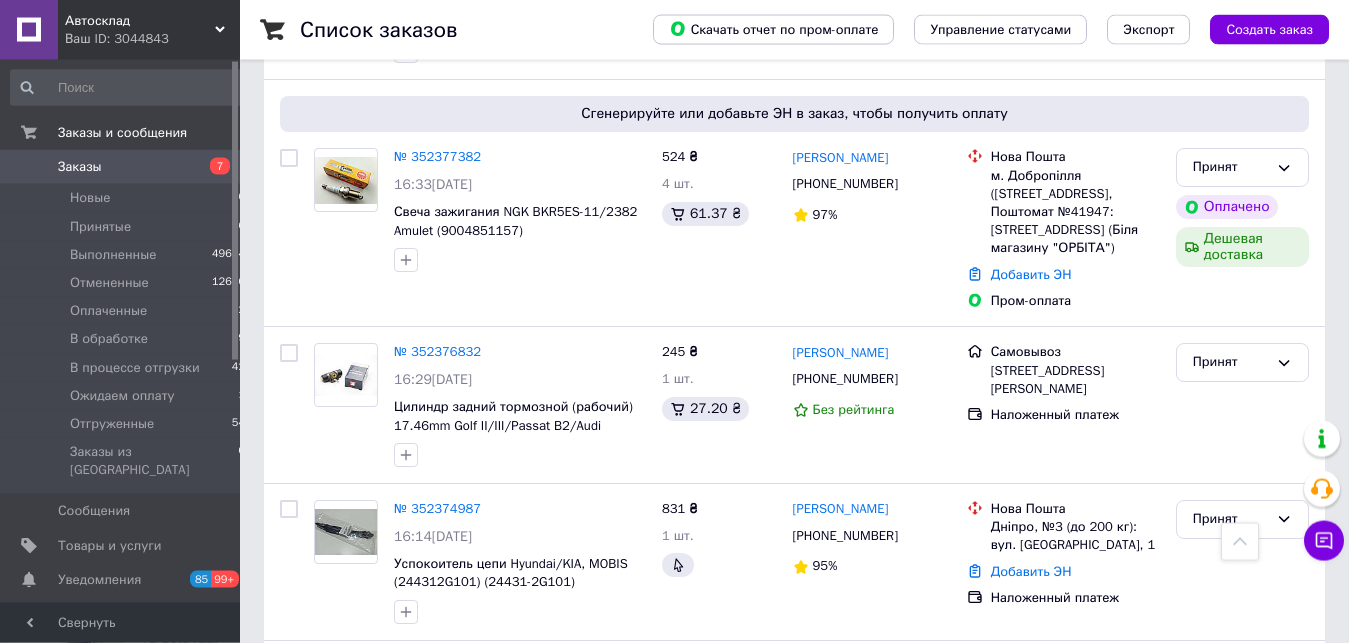 scroll, scrollTop: 408, scrollLeft: 0, axis: vertical 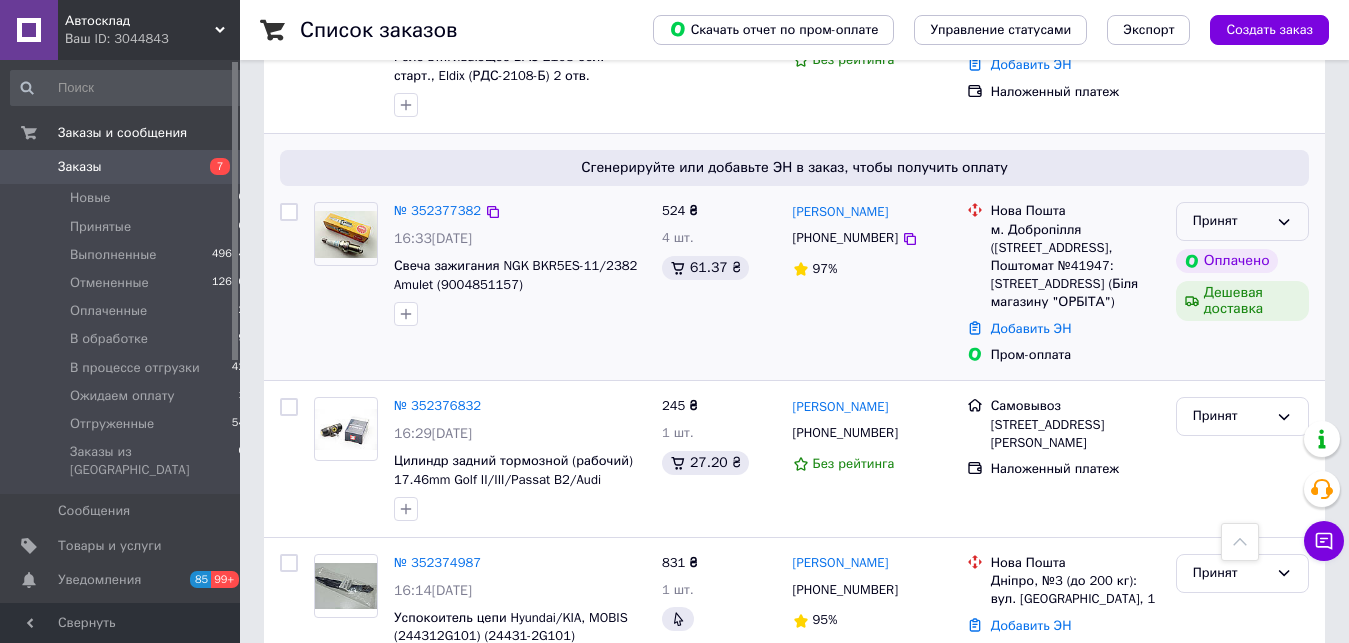 click on "Принят" at bounding box center (1230, 221) 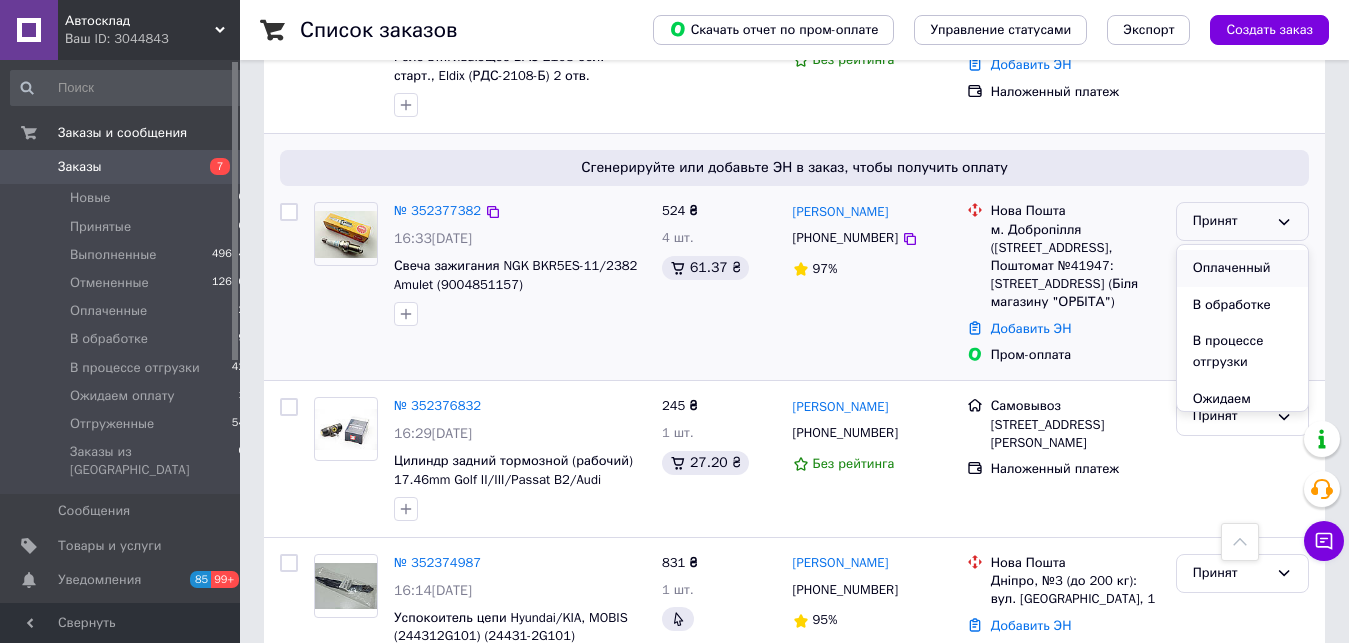 scroll, scrollTop: 131, scrollLeft: 0, axis: vertical 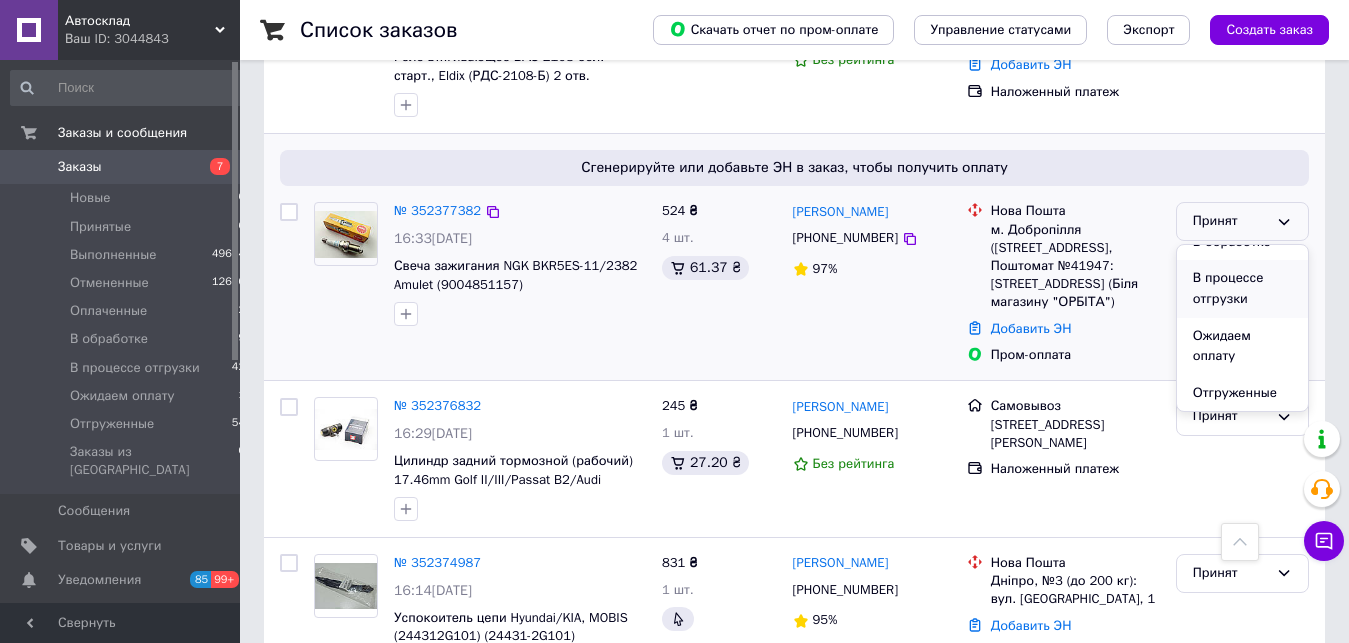click on "В процессе отгрузки" at bounding box center [1242, 288] 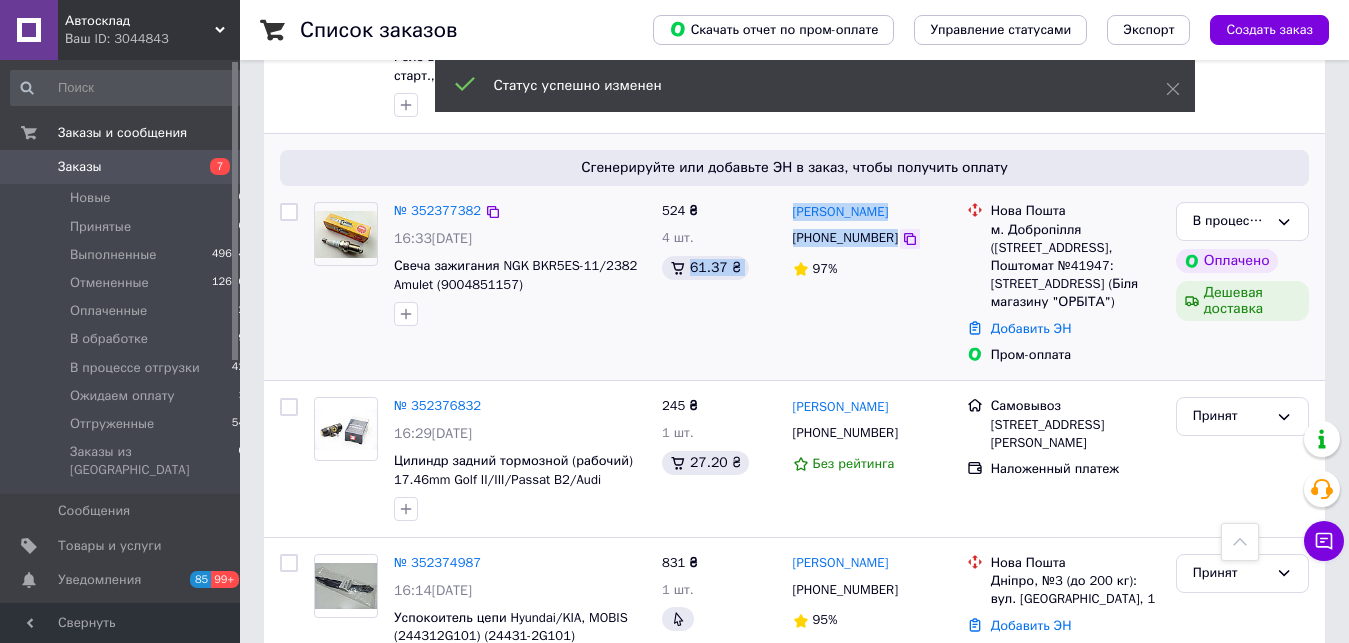 drag, startPoint x: 784, startPoint y: 201, endPoint x: 894, endPoint y: 237, distance: 115.74109 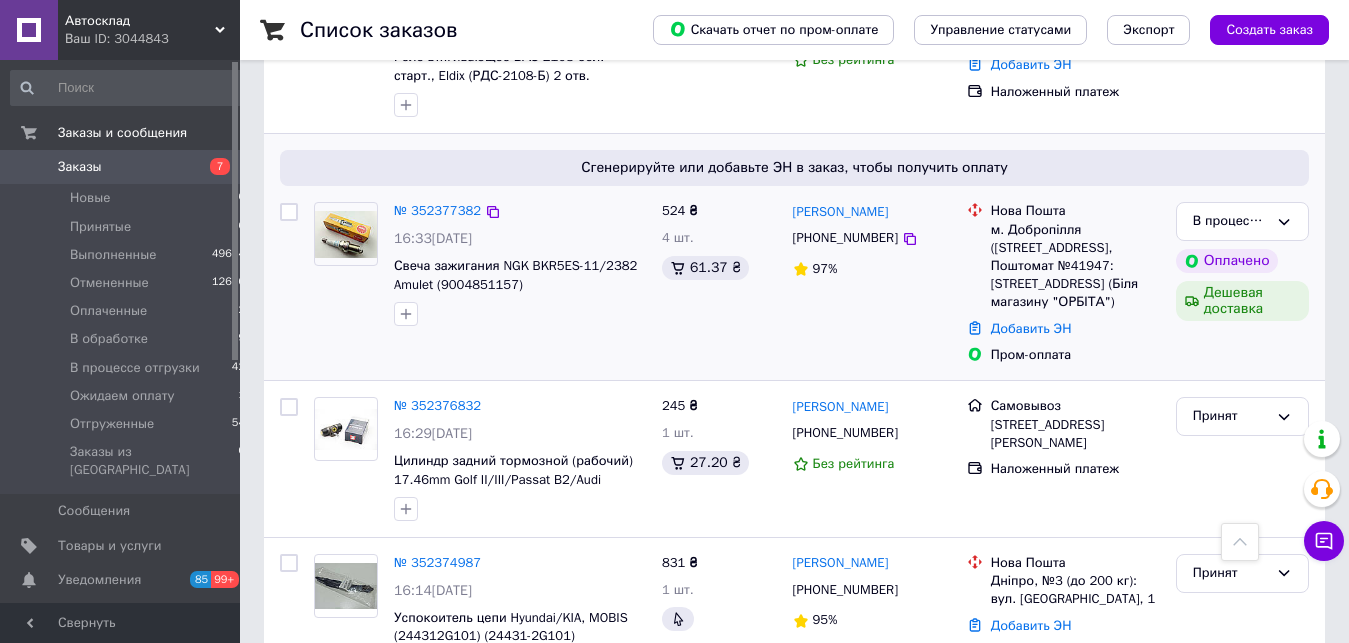 click on "524 ₴ 4 шт. 61.37 ₴" at bounding box center (719, 283) 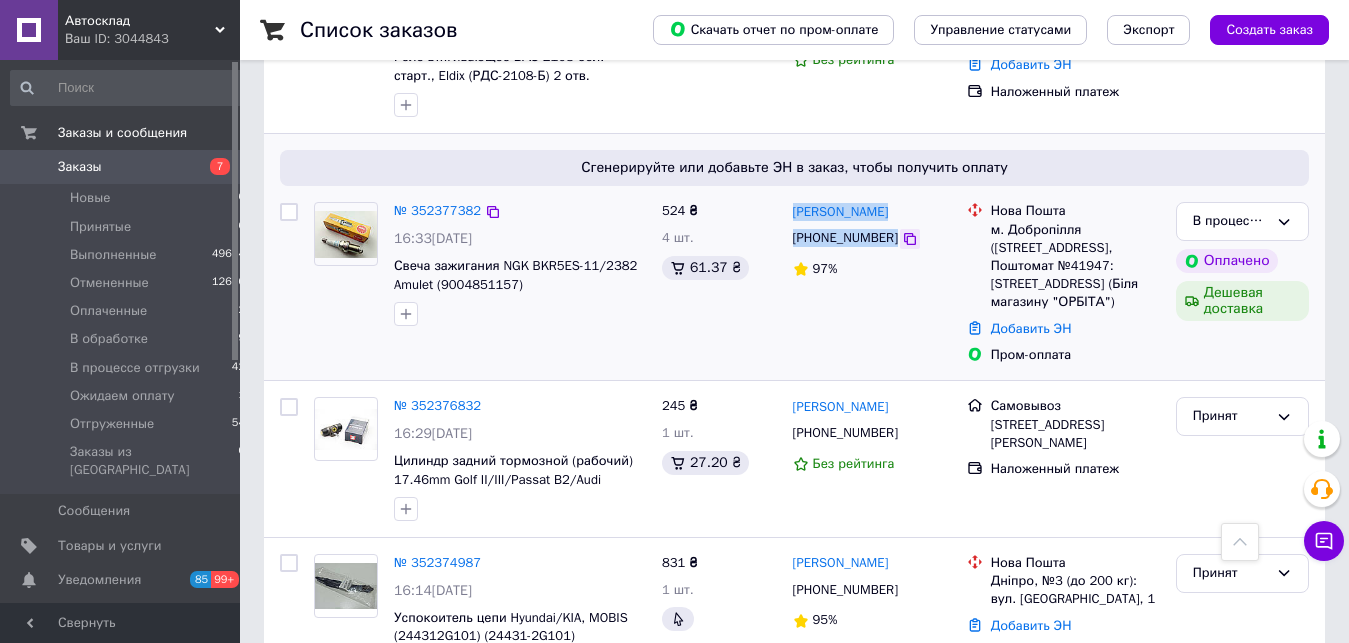 drag, startPoint x: 811, startPoint y: 206, endPoint x: 889, endPoint y: 244, distance: 86.764046 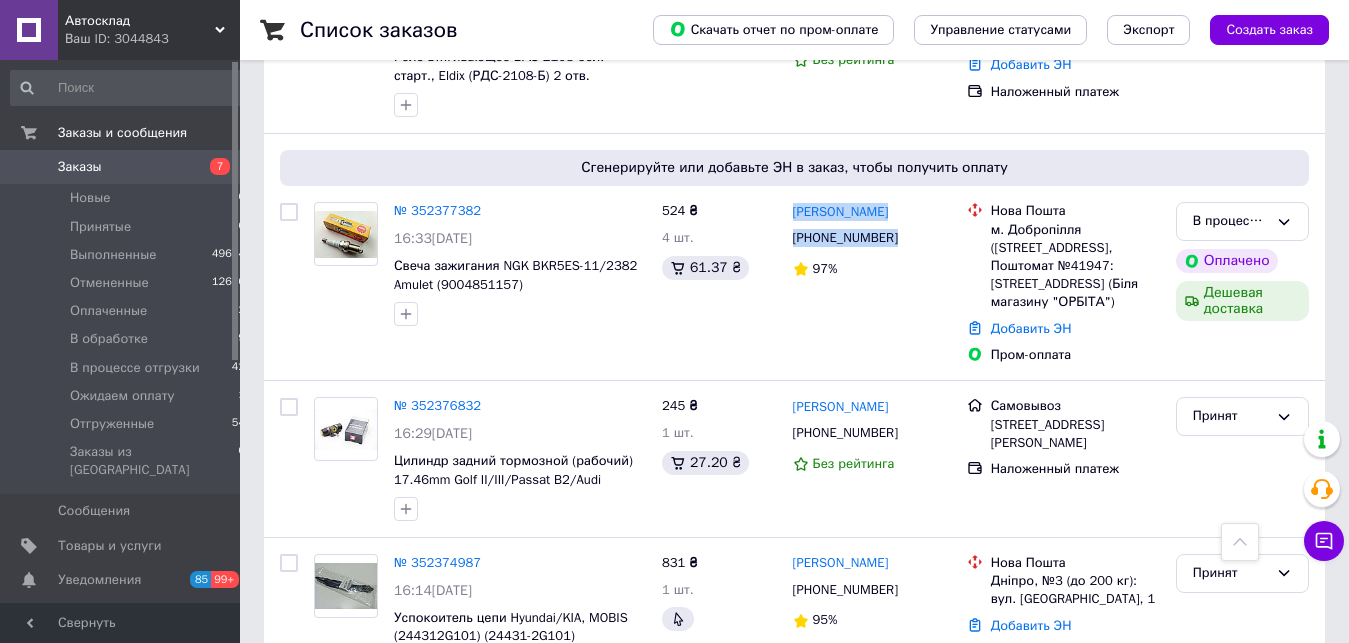 copy on "[PERSON_NAME] [PHONE_NUMBER]" 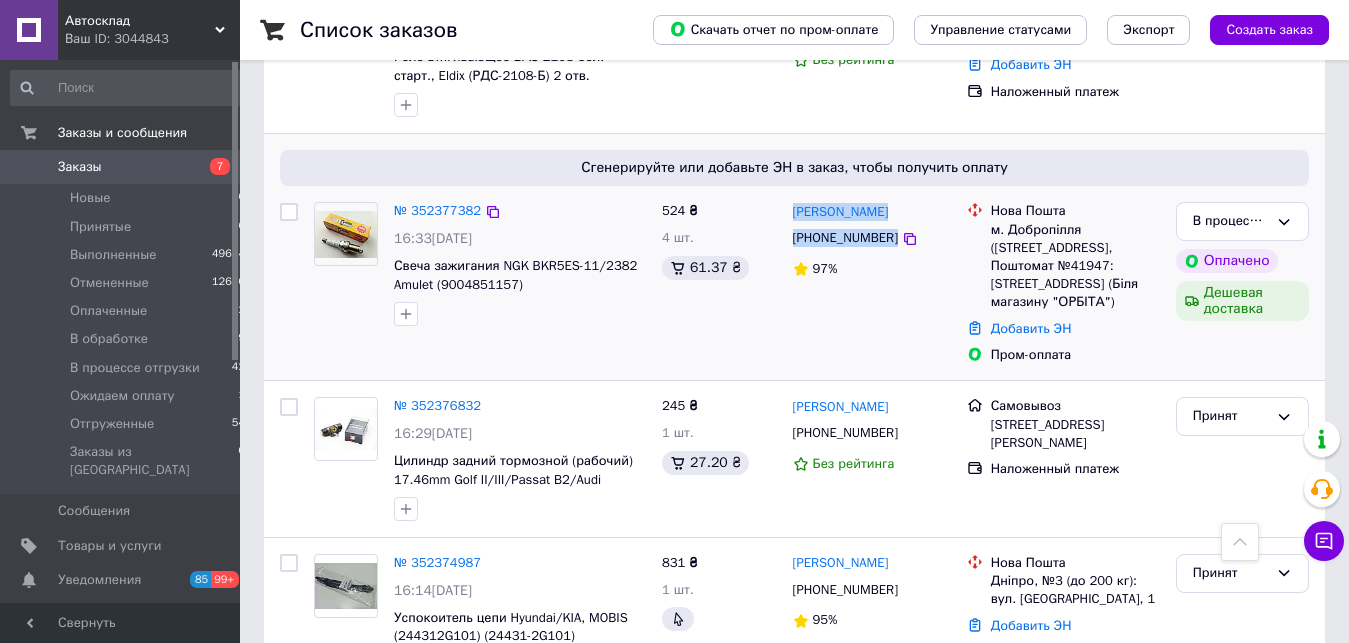 drag, startPoint x: 988, startPoint y: 228, endPoint x: 1136, endPoint y: 303, distance: 165.91866 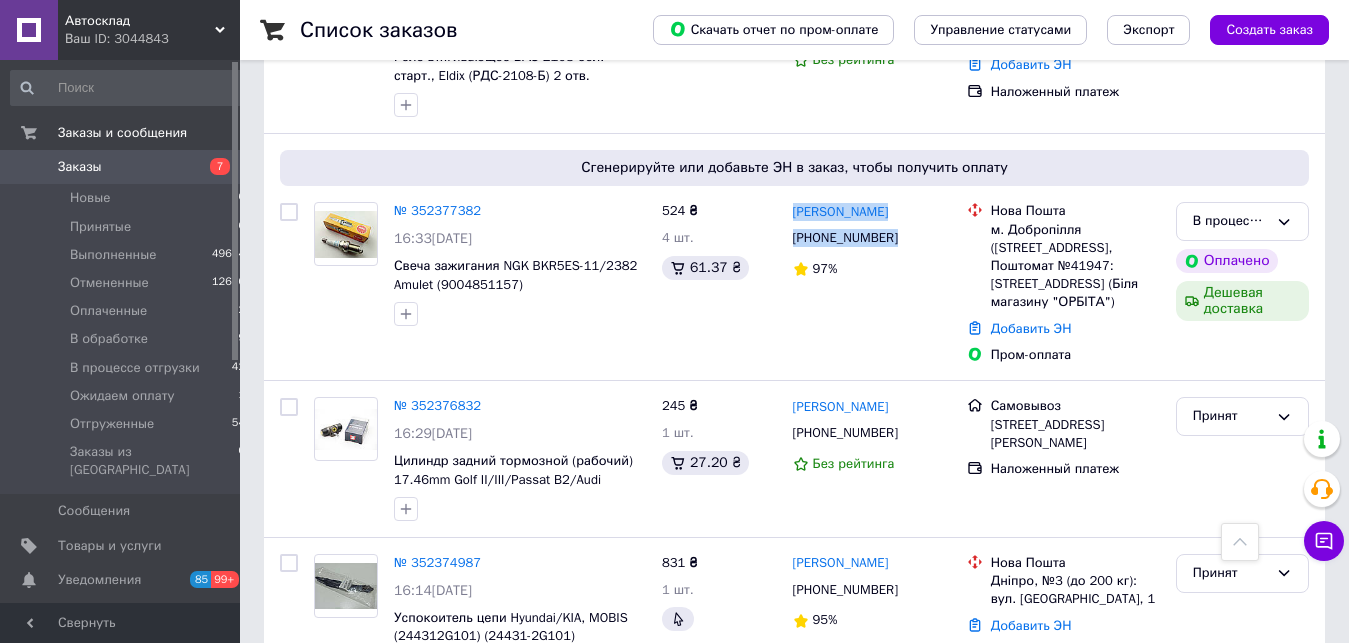 copy on "м. Добропілля ([STREET_ADDRESS], Поштомат №41947: [STREET_ADDRESS] (Біля магазину "ОРБІТА")" 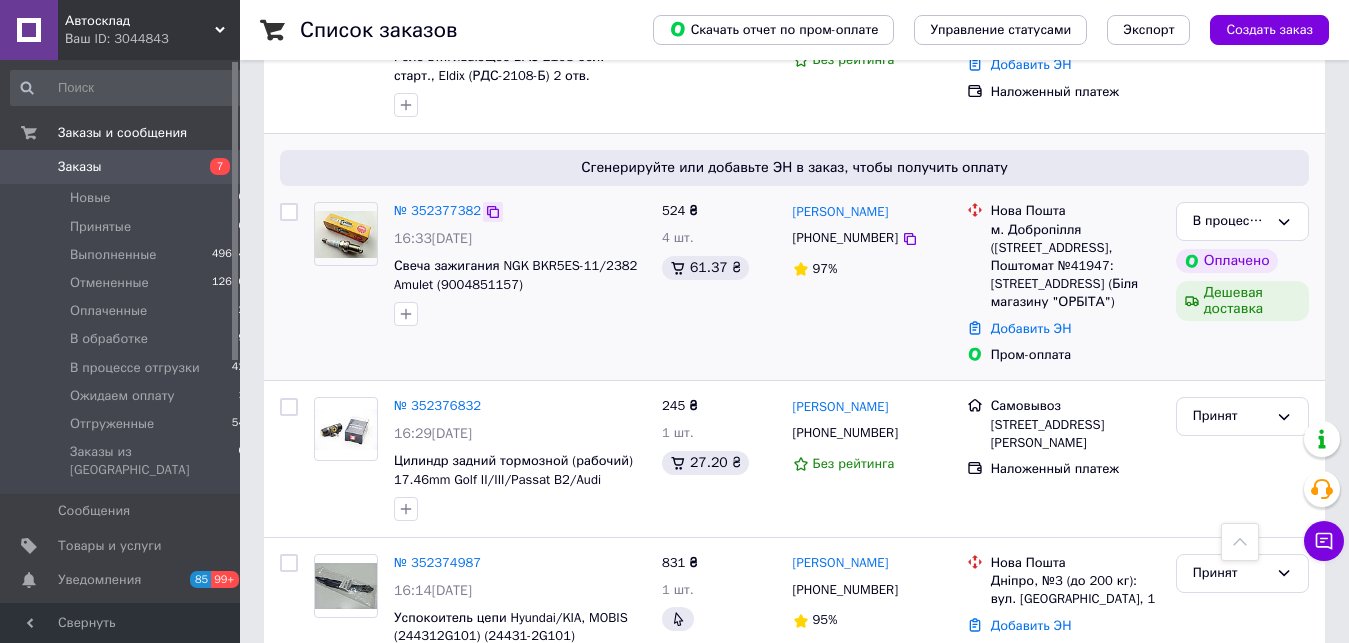 click 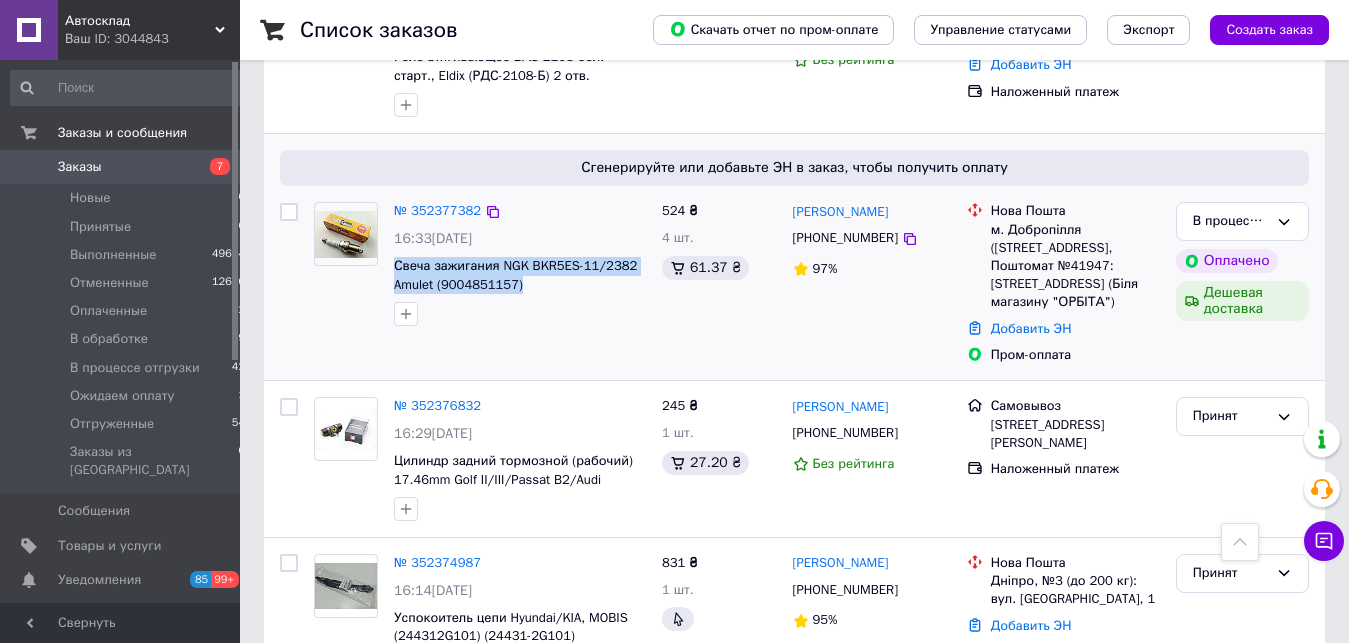 drag, startPoint x: 391, startPoint y: 259, endPoint x: 526, endPoint y: 289, distance: 138.29317 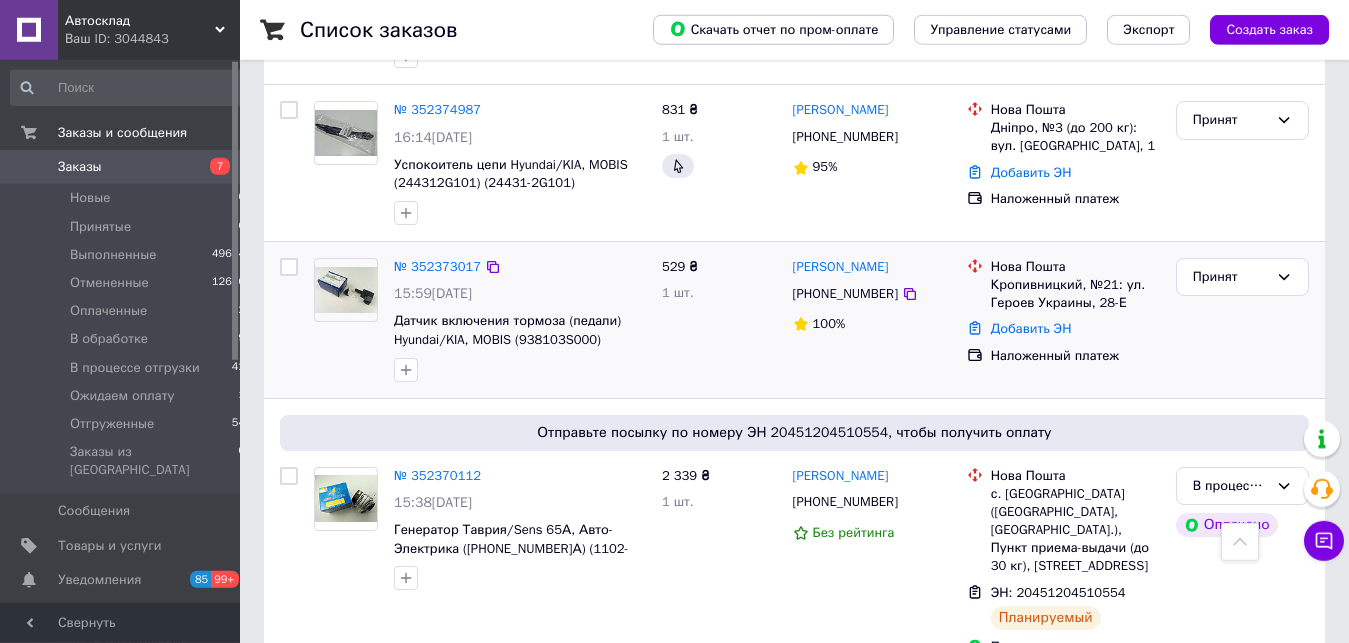 scroll, scrollTop: 918, scrollLeft: 0, axis: vertical 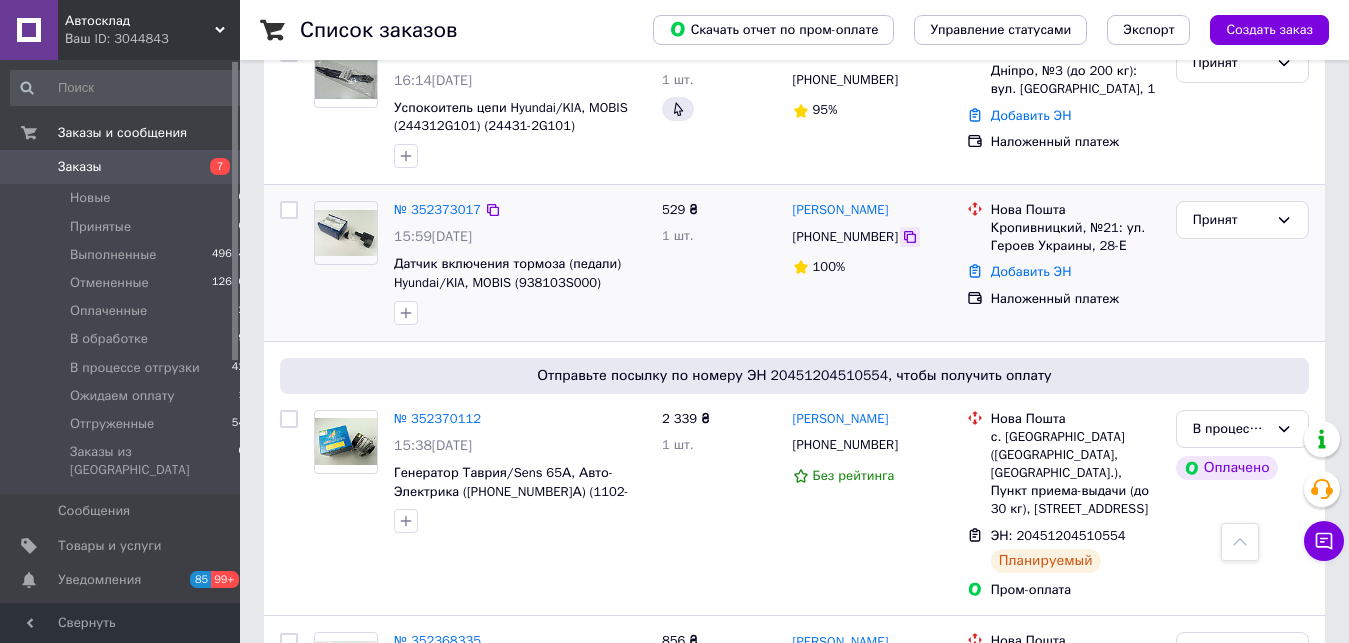 click 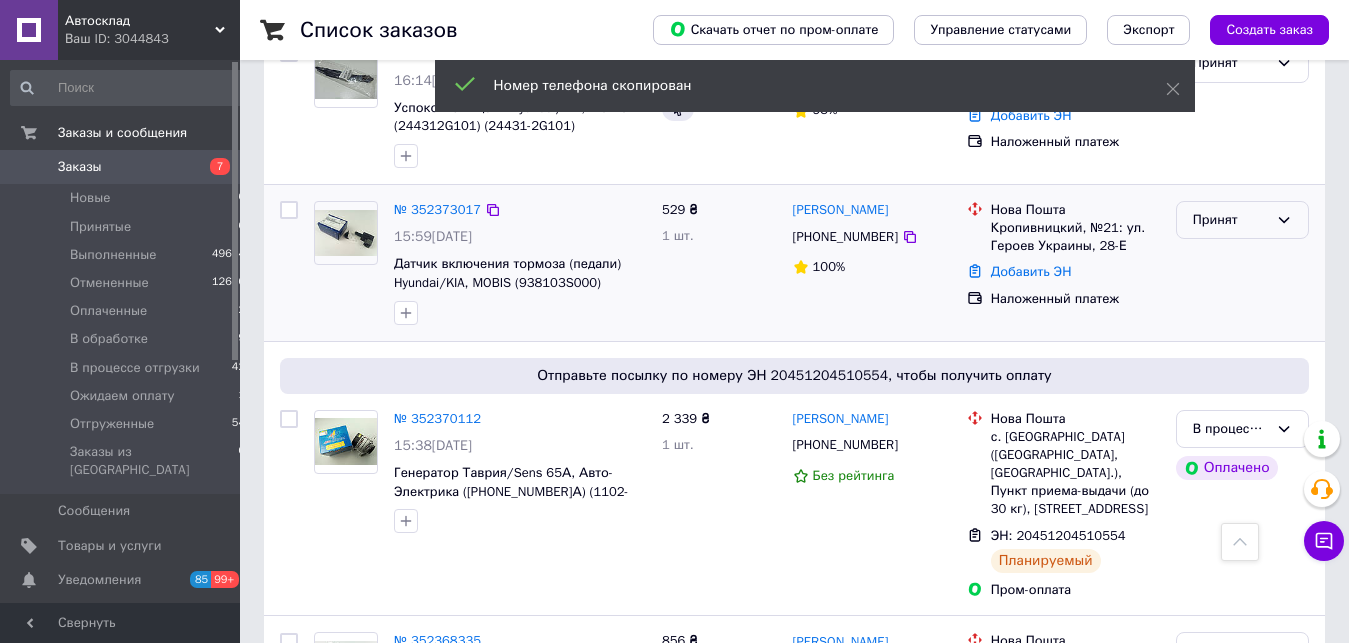 click on "Принят" at bounding box center (1242, 220) 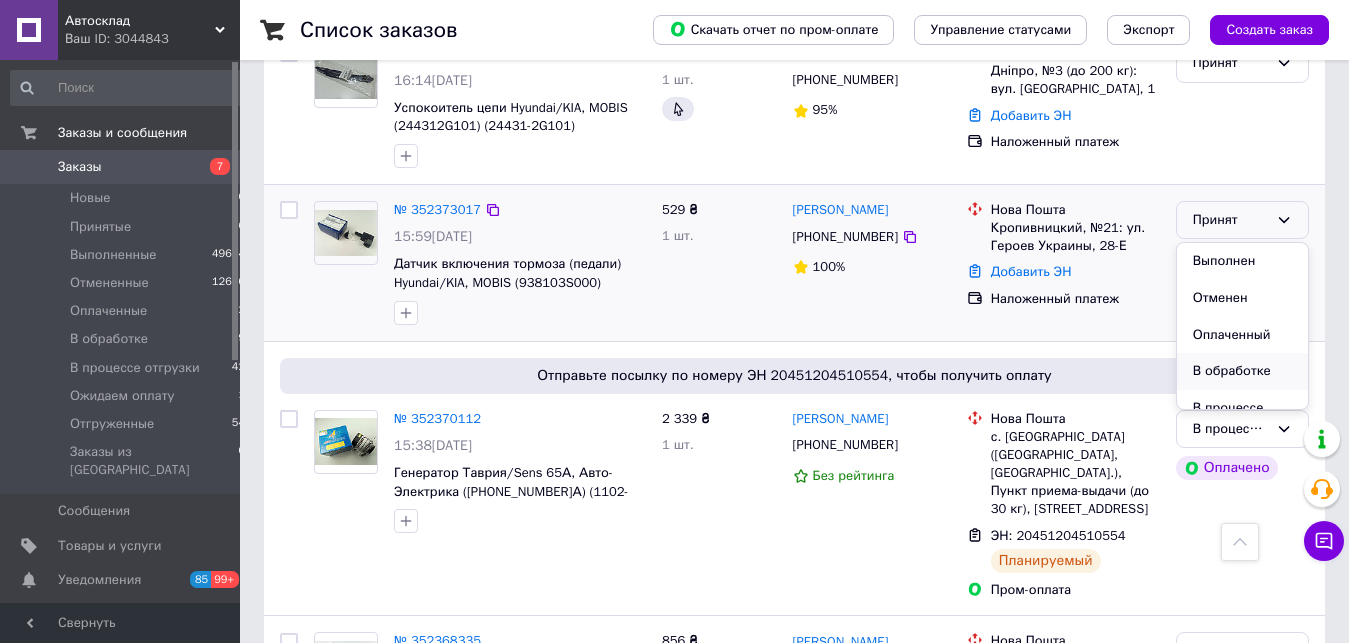 click on "В обработке" at bounding box center (1242, 371) 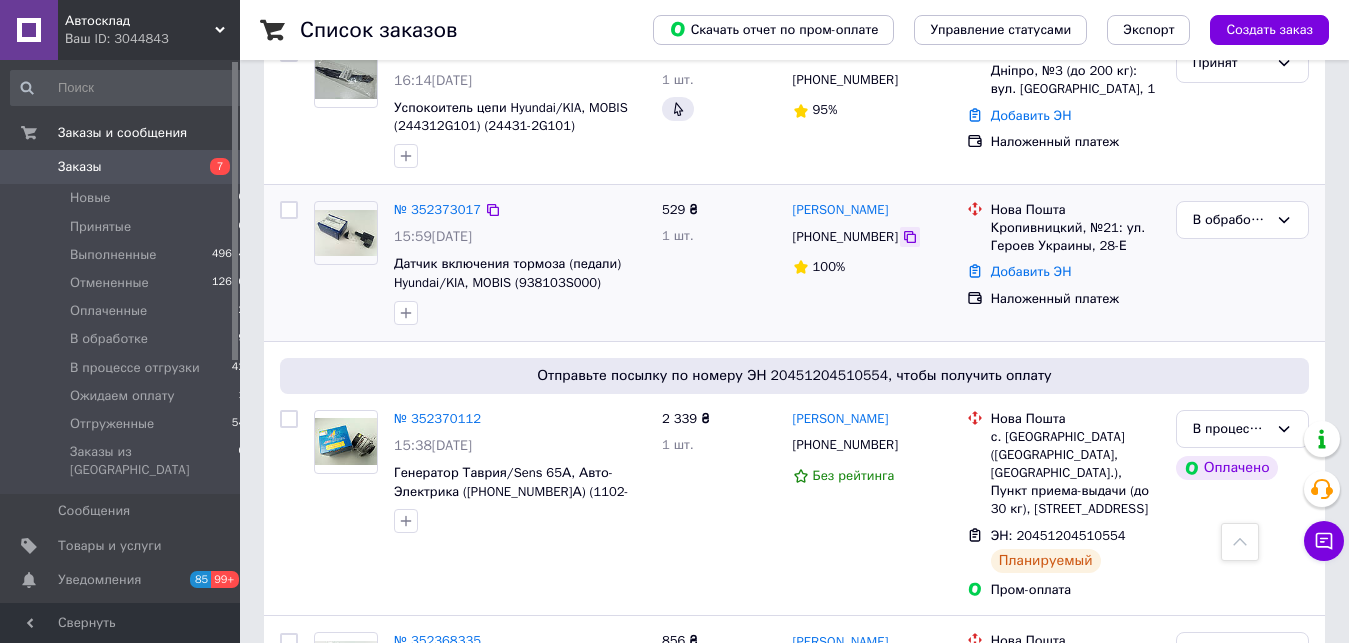 click 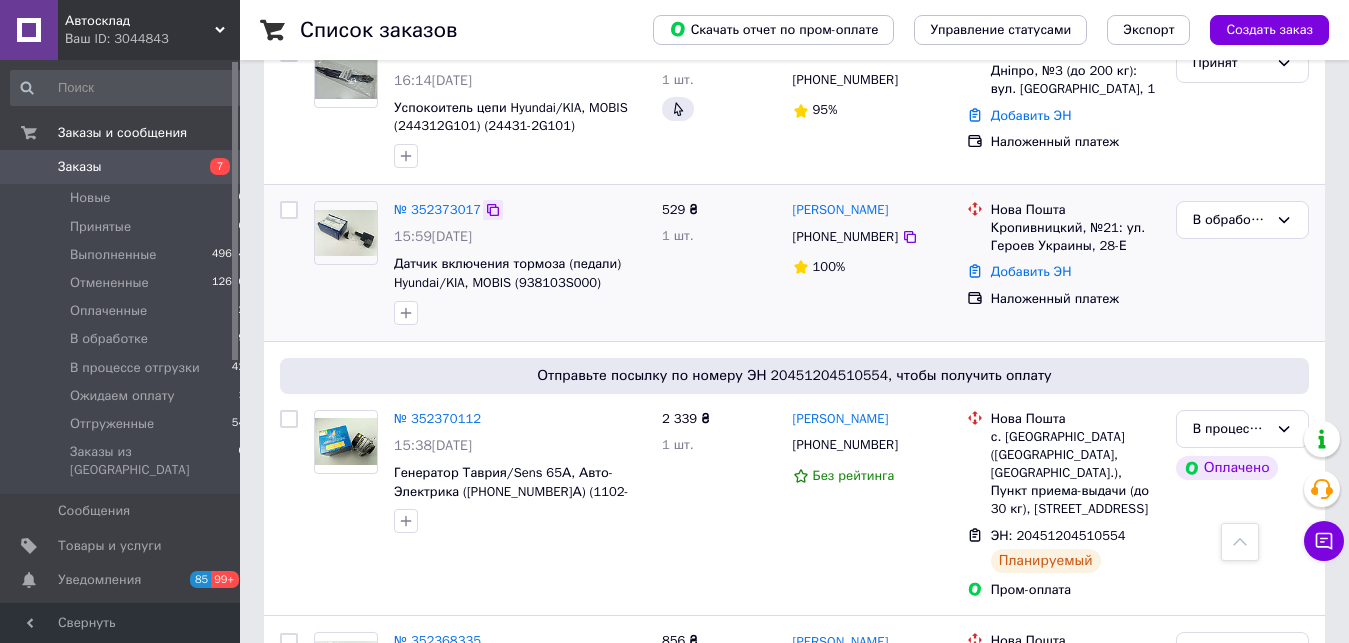 click 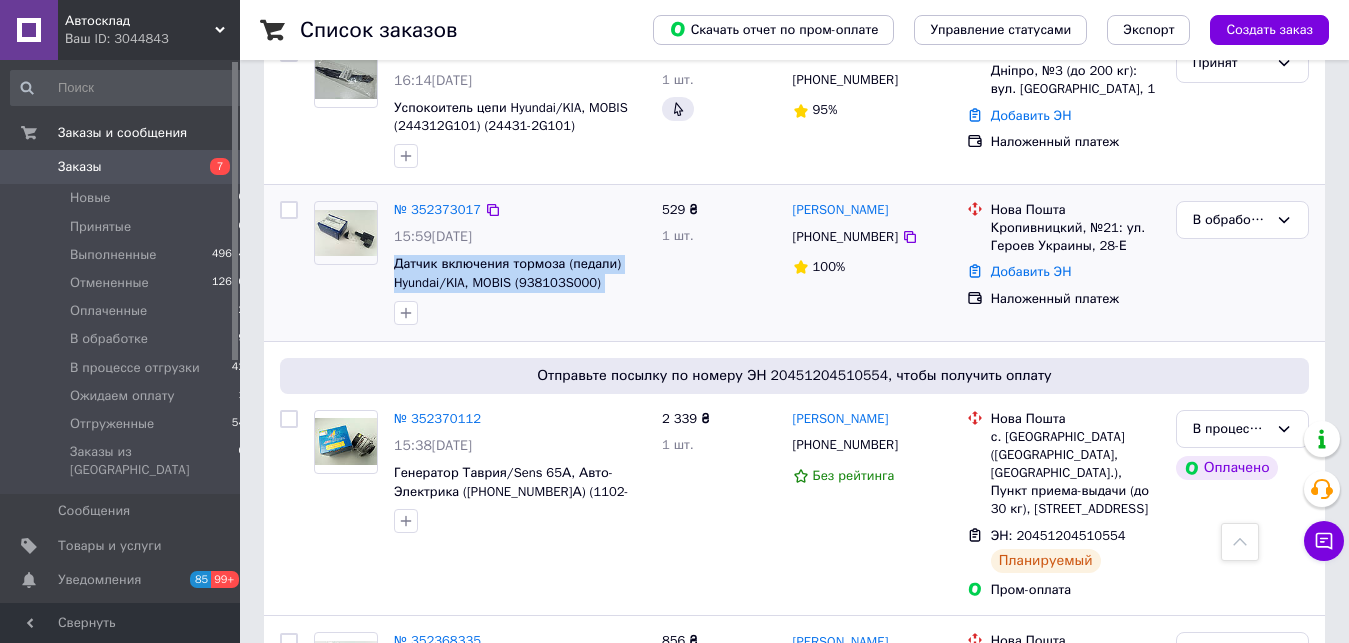 drag, startPoint x: 393, startPoint y: 256, endPoint x: 601, endPoint y: 293, distance: 211.26524 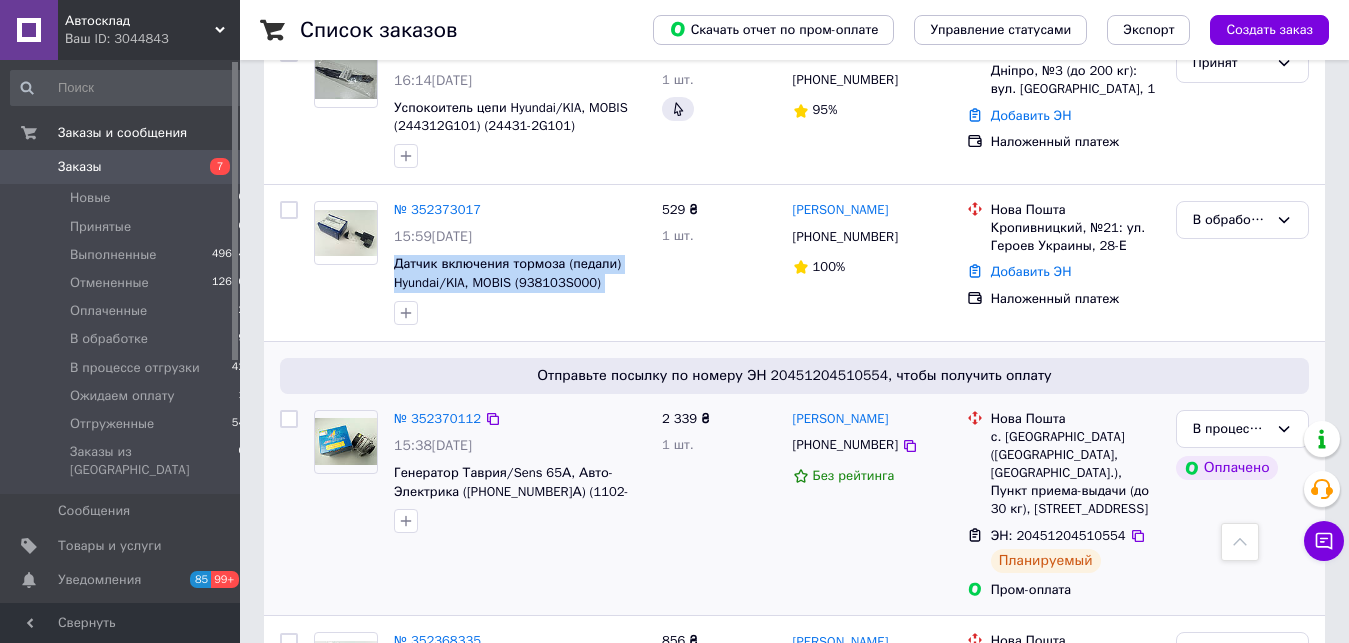 copy on "Датчик включения тормоза (педали) Hyundai/KIA, MOBIS (938103S000) (93810-3S000)" 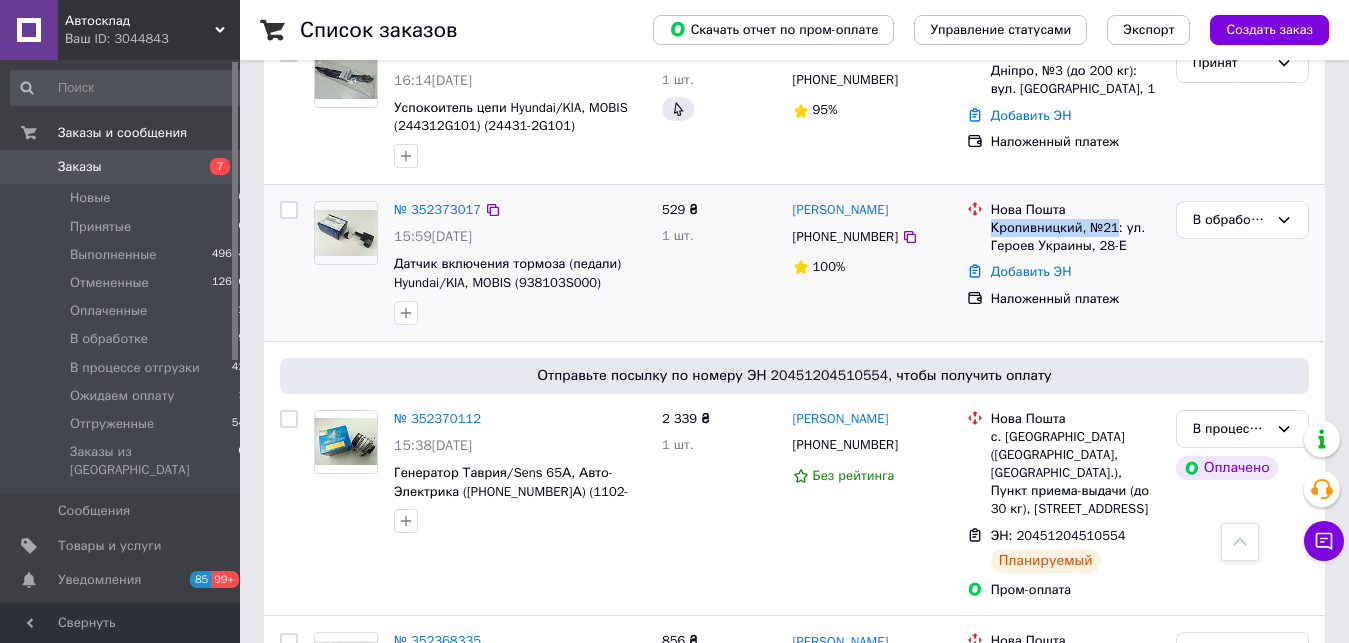 drag, startPoint x: 1000, startPoint y: 225, endPoint x: 1113, endPoint y: 230, distance: 113.110565 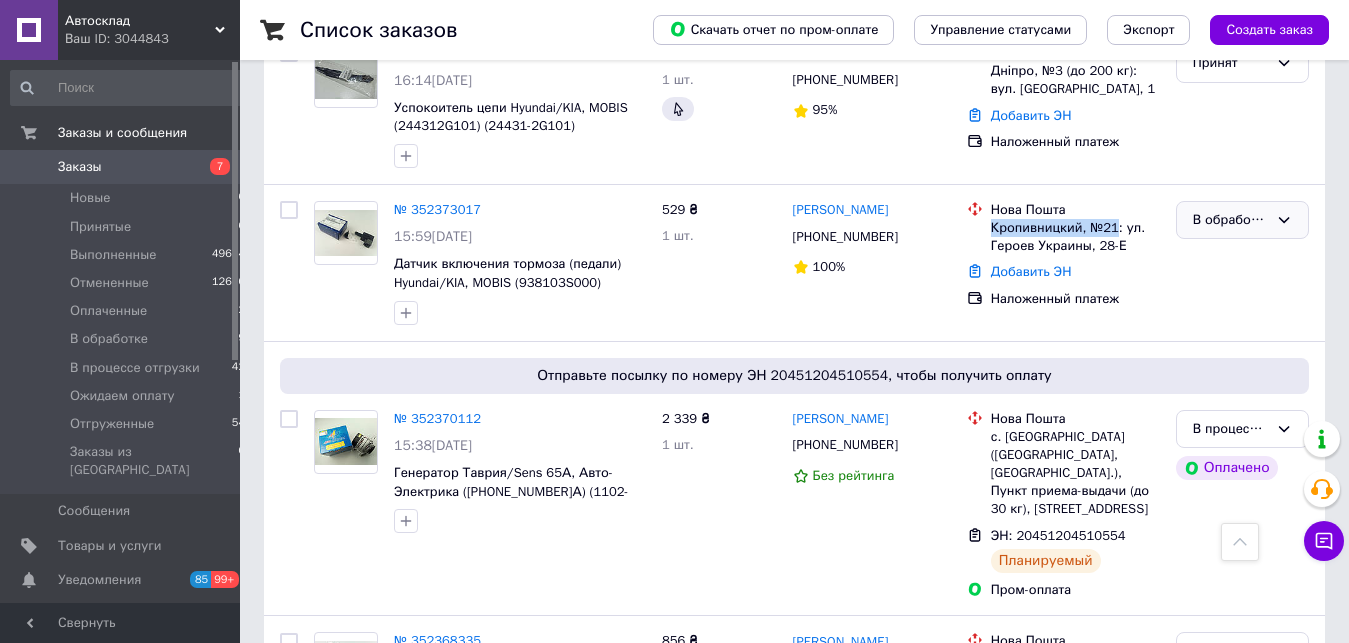 copy on "[PERSON_NAME], №21" 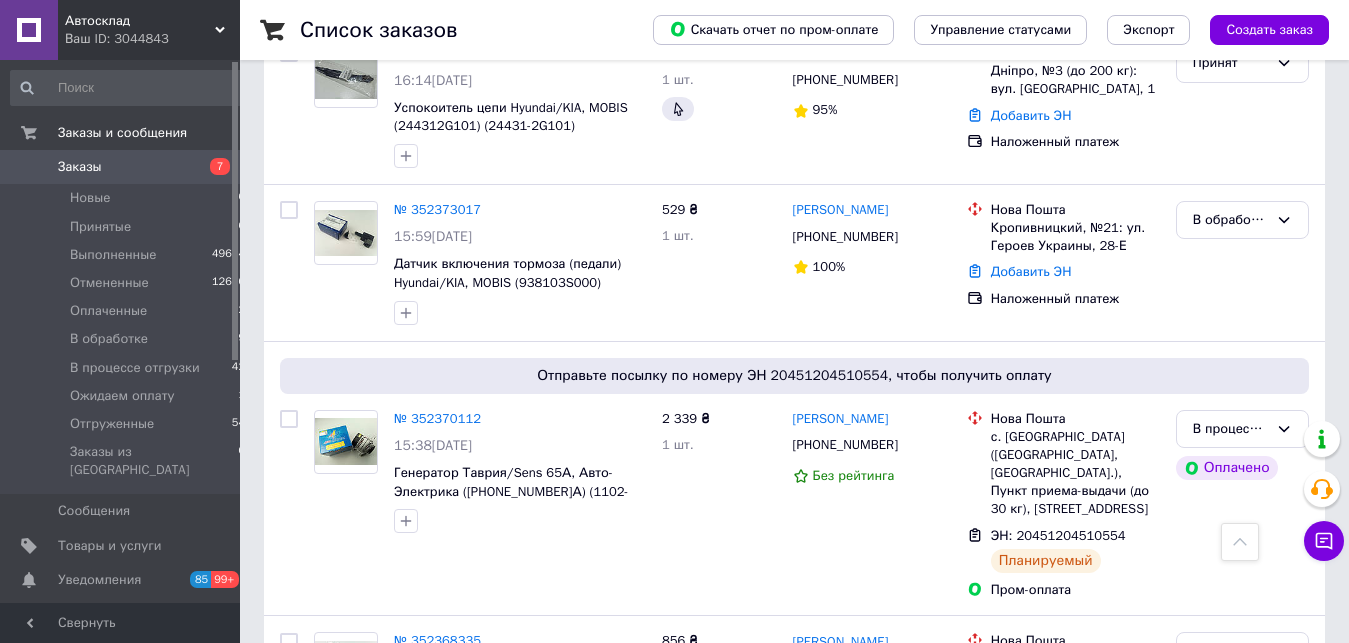 click on "[PERSON_NAME] [PHONE_NUMBER] 100%" at bounding box center (872, 263) 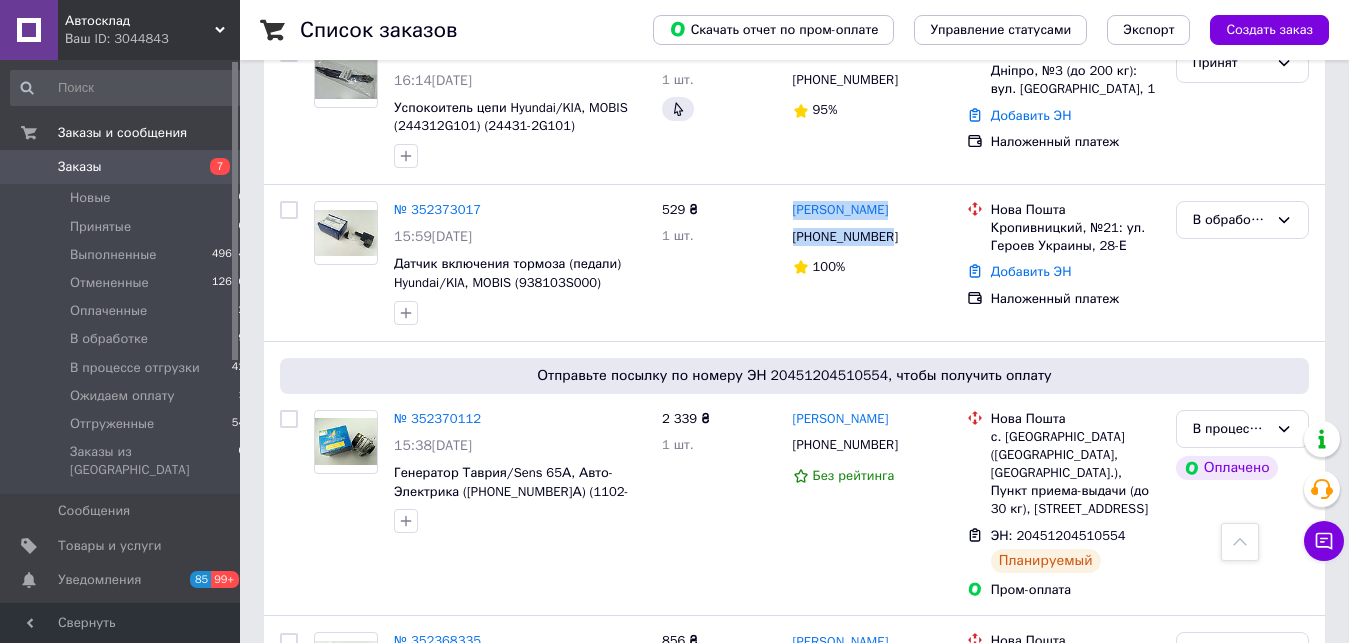 drag, startPoint x: 793, startPoint y: 198, endPoint x: 887, endPoint y: 246, distance: 105.546196 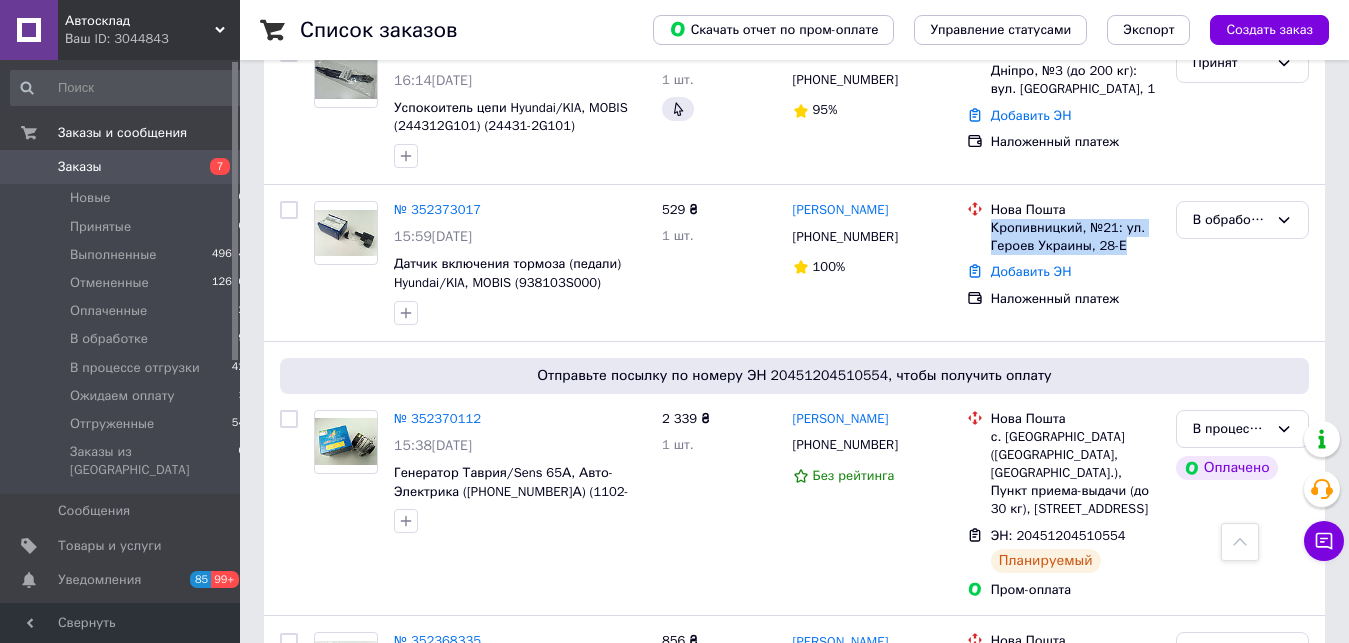 drag, startPoint x: 991, startPoint y: 226, endPoint x: 1127, endPoint y: 258, distance: 139.71399 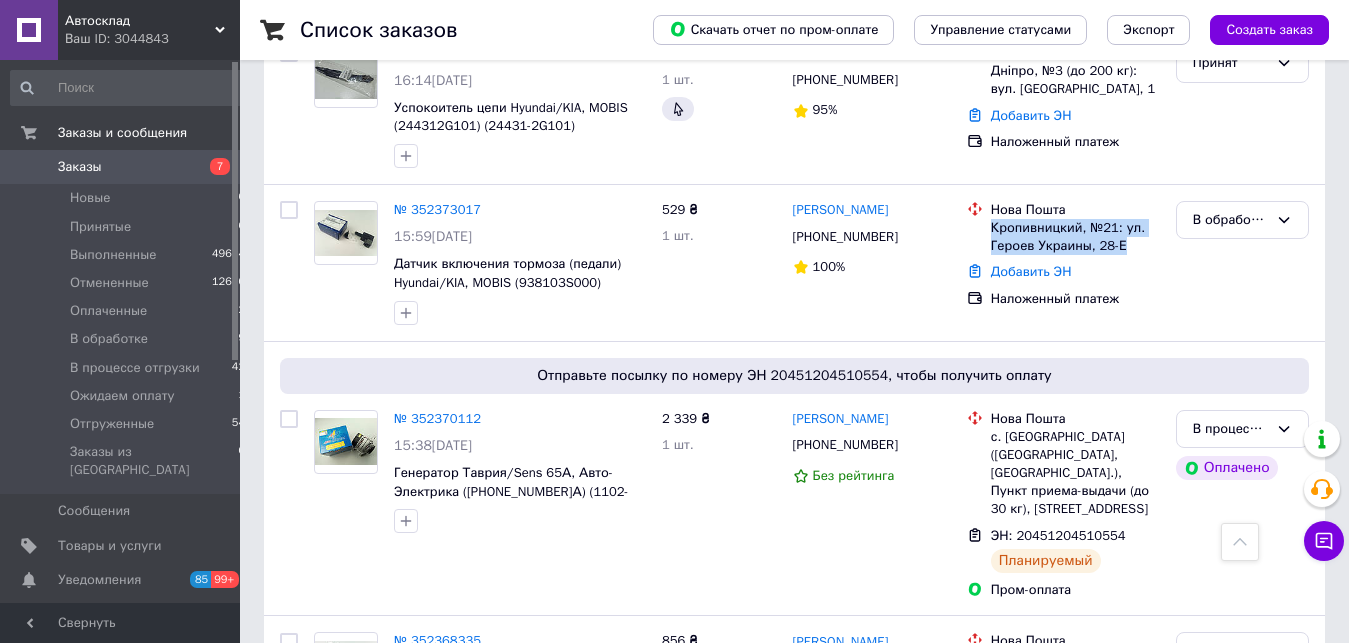scroll, scrollTop: 612, scrollLeft: 0, axis: vertical 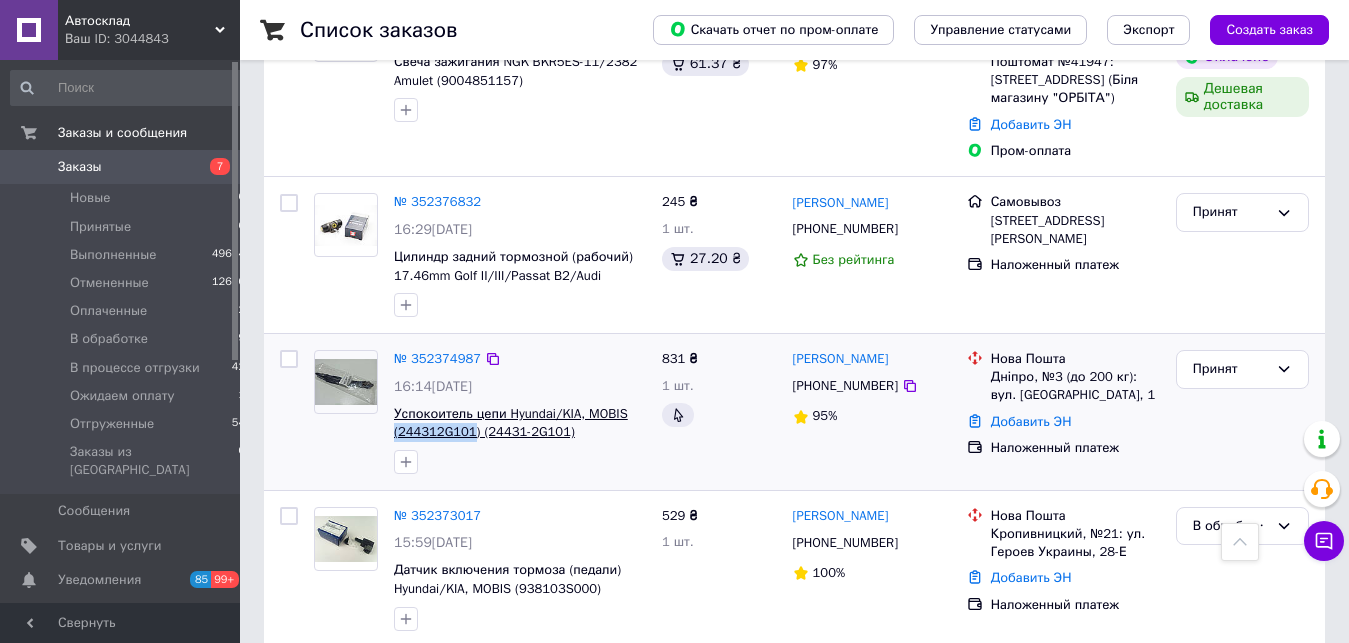 drag, startPoint x: 386, startPoint y: 438, endPoint x: 468, endPoint y: 439, distance: 82.006096 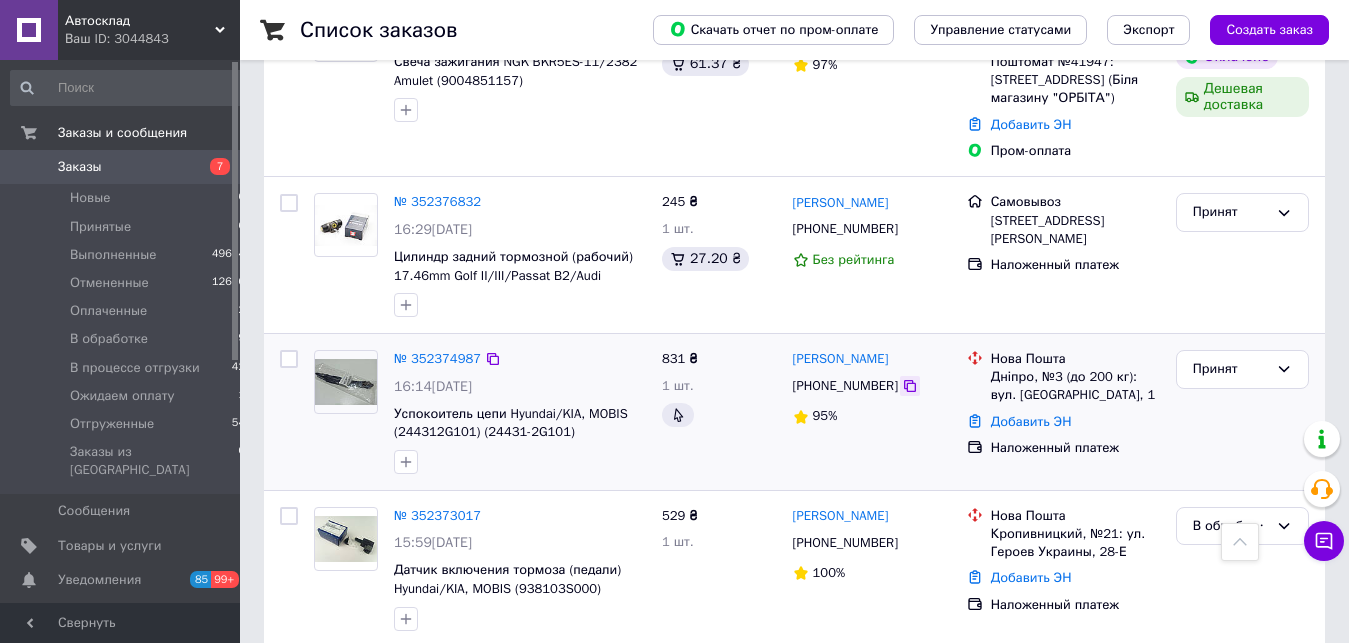 click 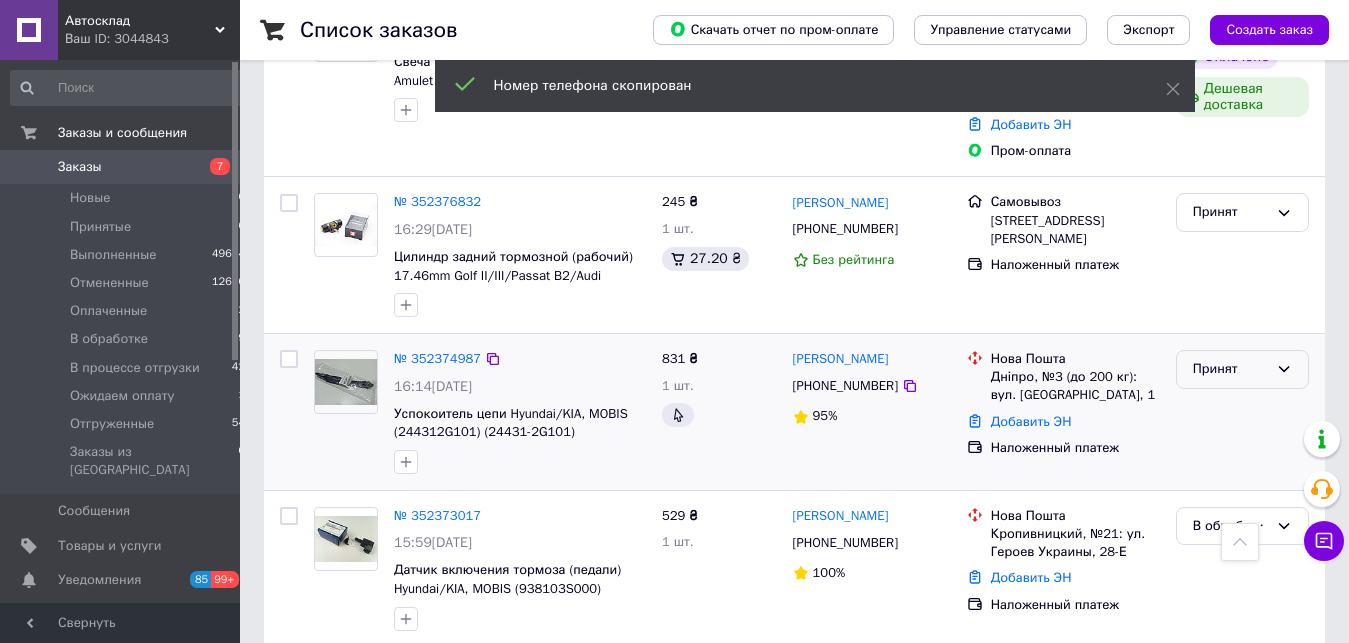click on "Принят" at bounding box center [1230, 369] 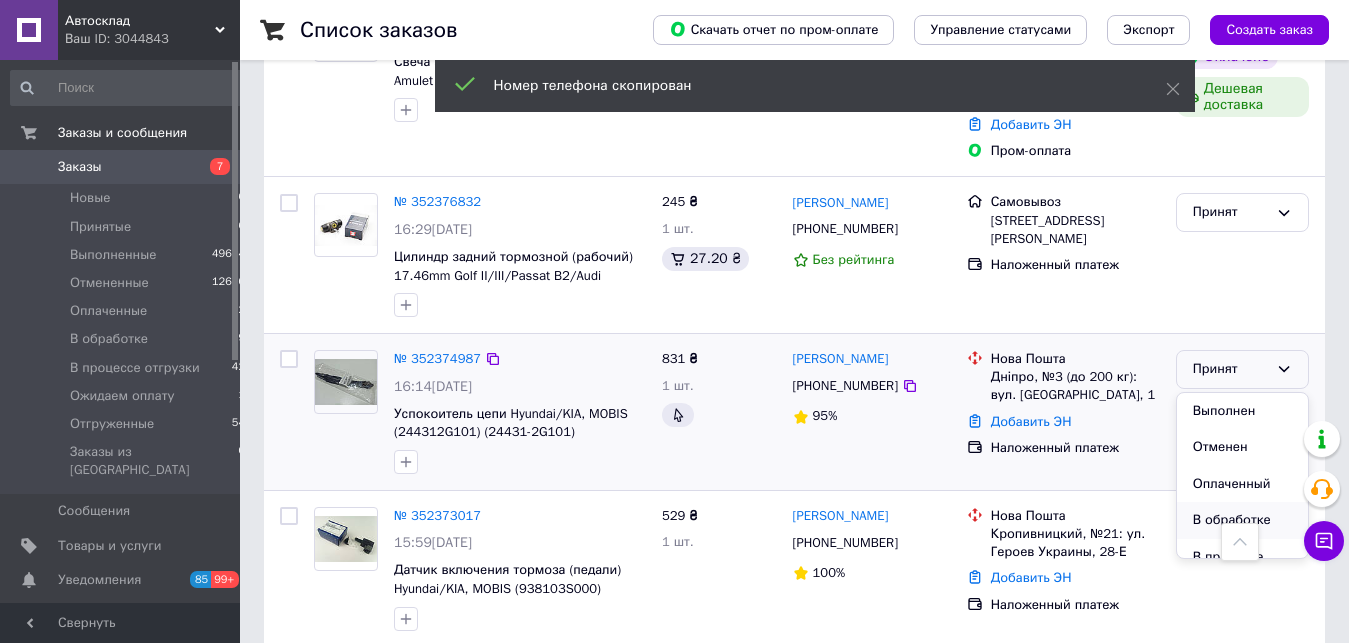 click on "В обработке" at bounding box center [1242, 520] 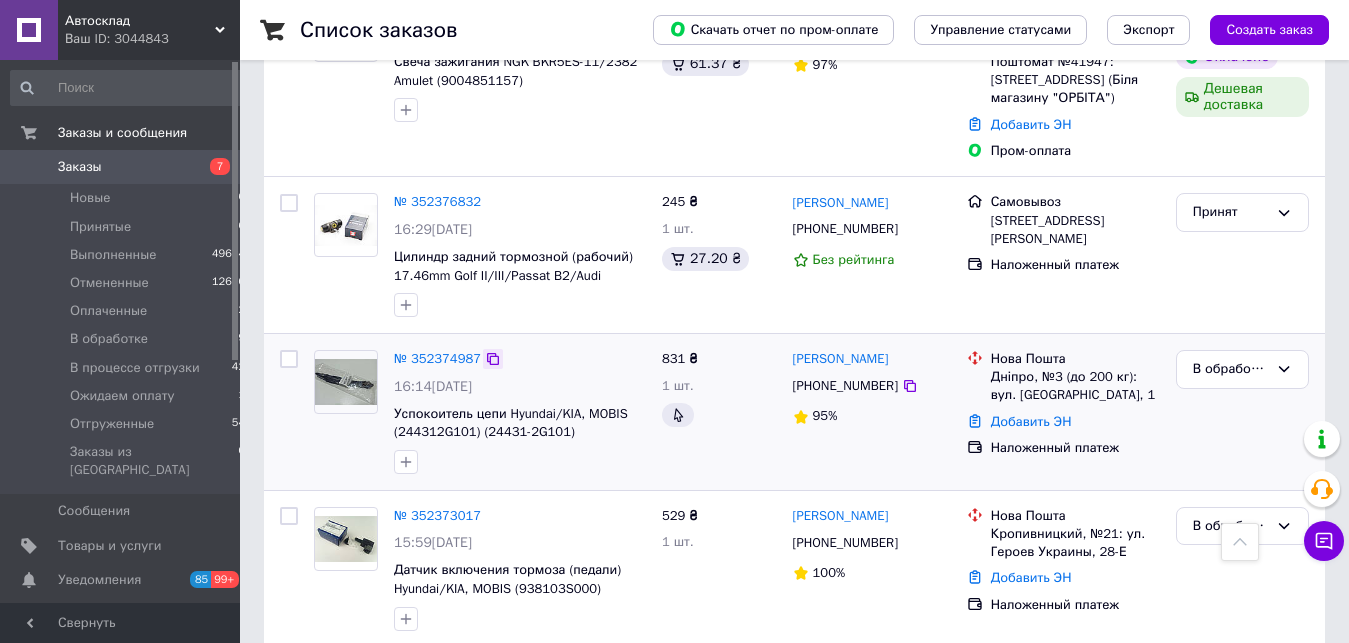 click 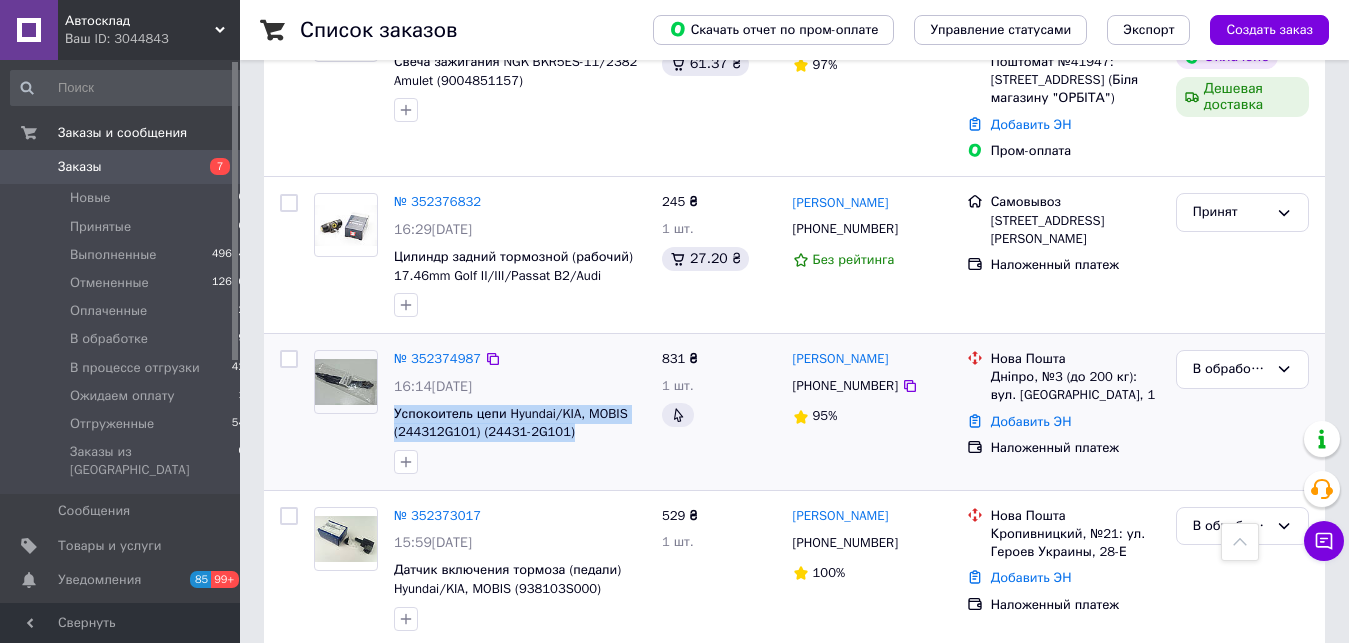 drag, startPoint x: 391, startPoint y: 412, endPoint x: 568, endPoint y: 448, distance: 180.62392 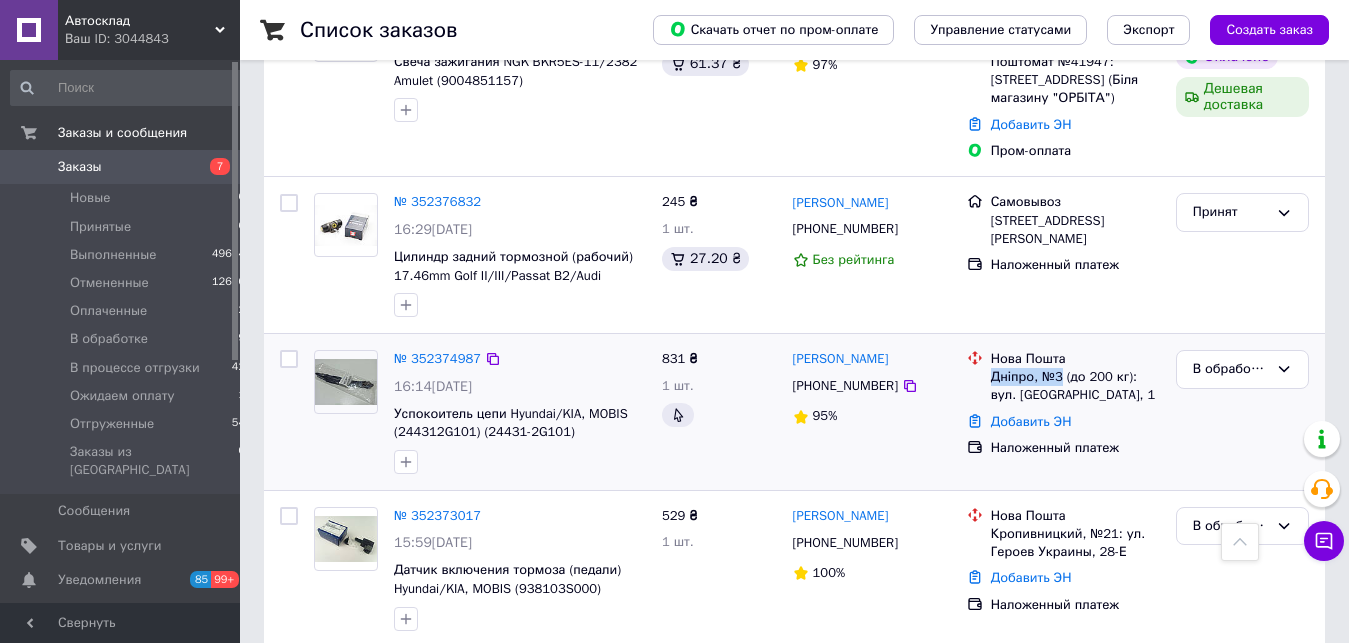 drag, startPoint x: 991, startPoint y: 378, endPoint x: 1062, endPoint y: 379, distance: 71.00704 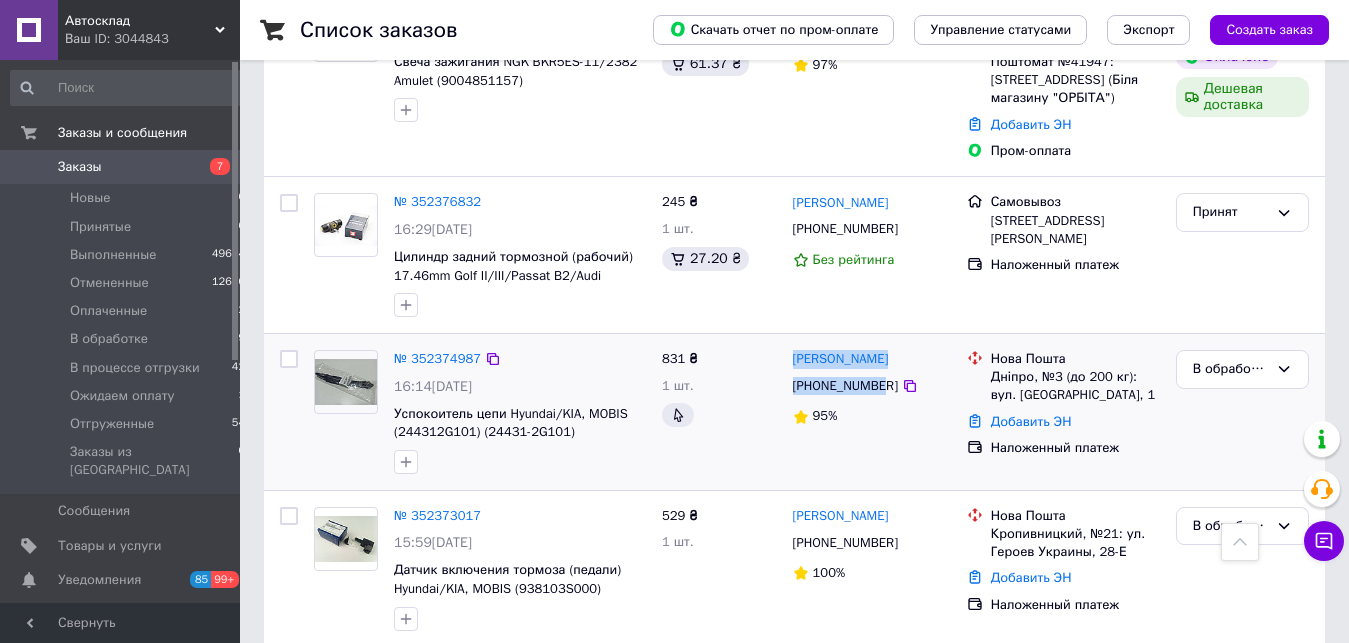 drag, startPoint x: 790, startPoint y: 351, endPoint x: 880, endPoint y: 385, distance: 96.20811 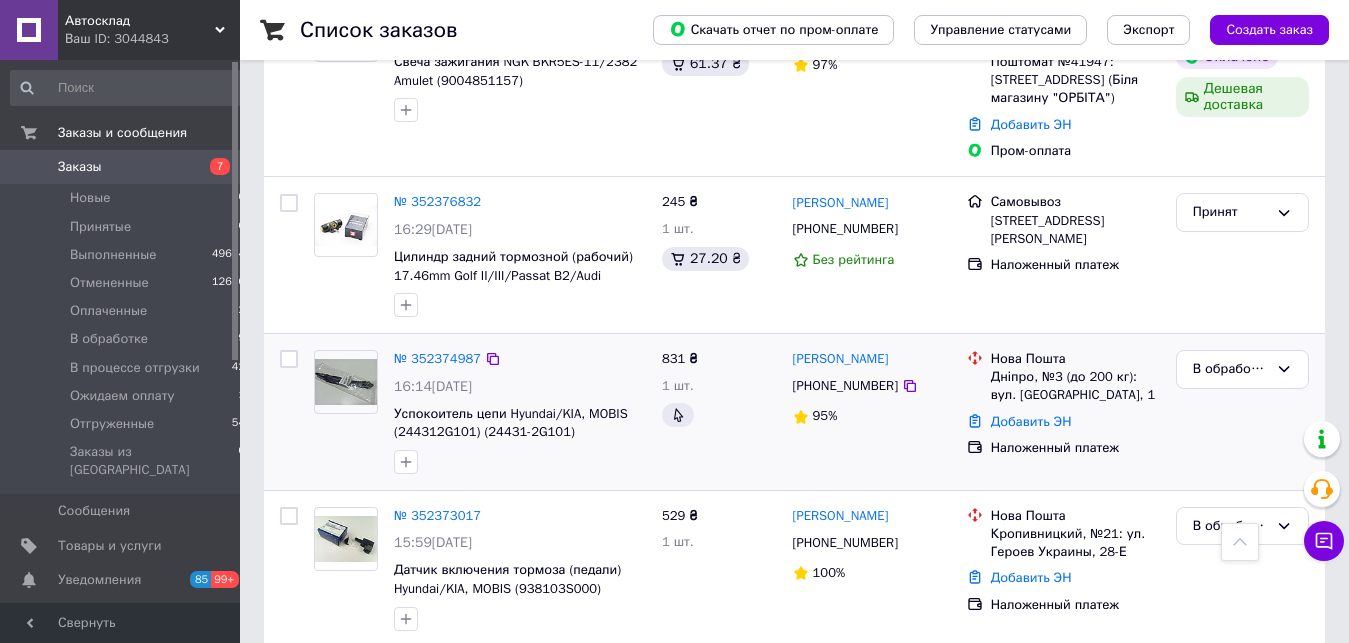 click on "831 ₴ 1 шт." at bounding box center (719, 412) 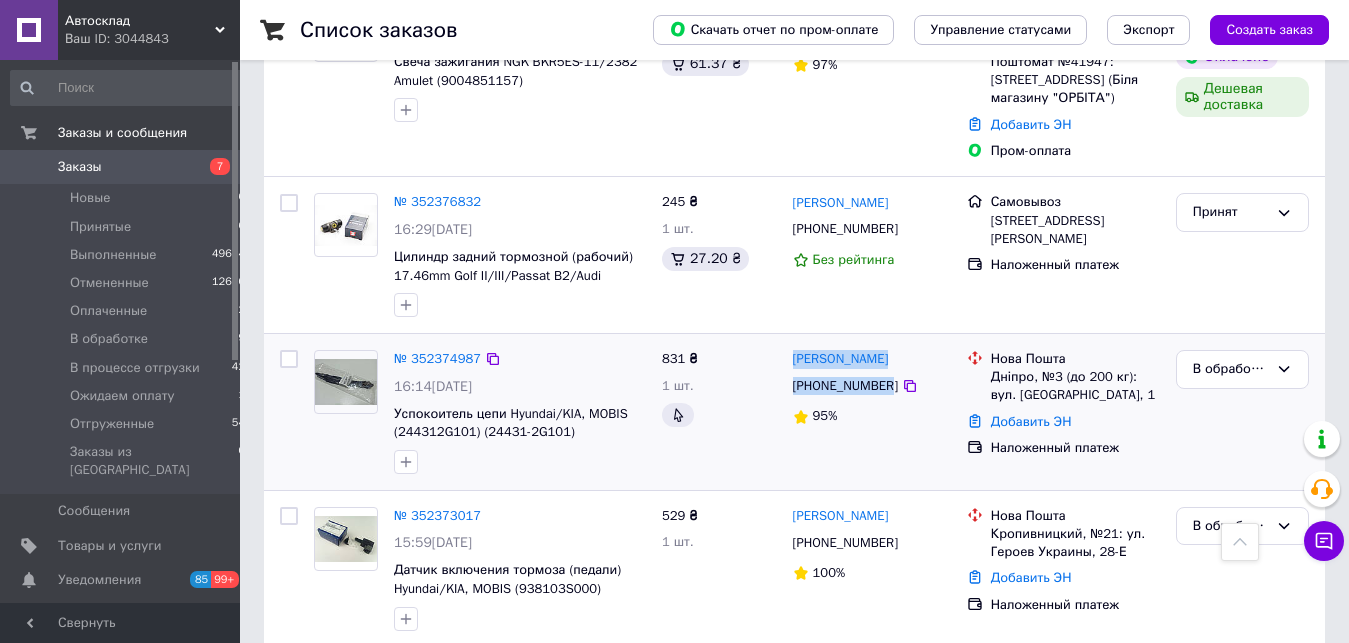 drag, startPoint x: 789, startPoint y: 345, endPoint x: 883, endPoint y: 388, distance: 103.36827 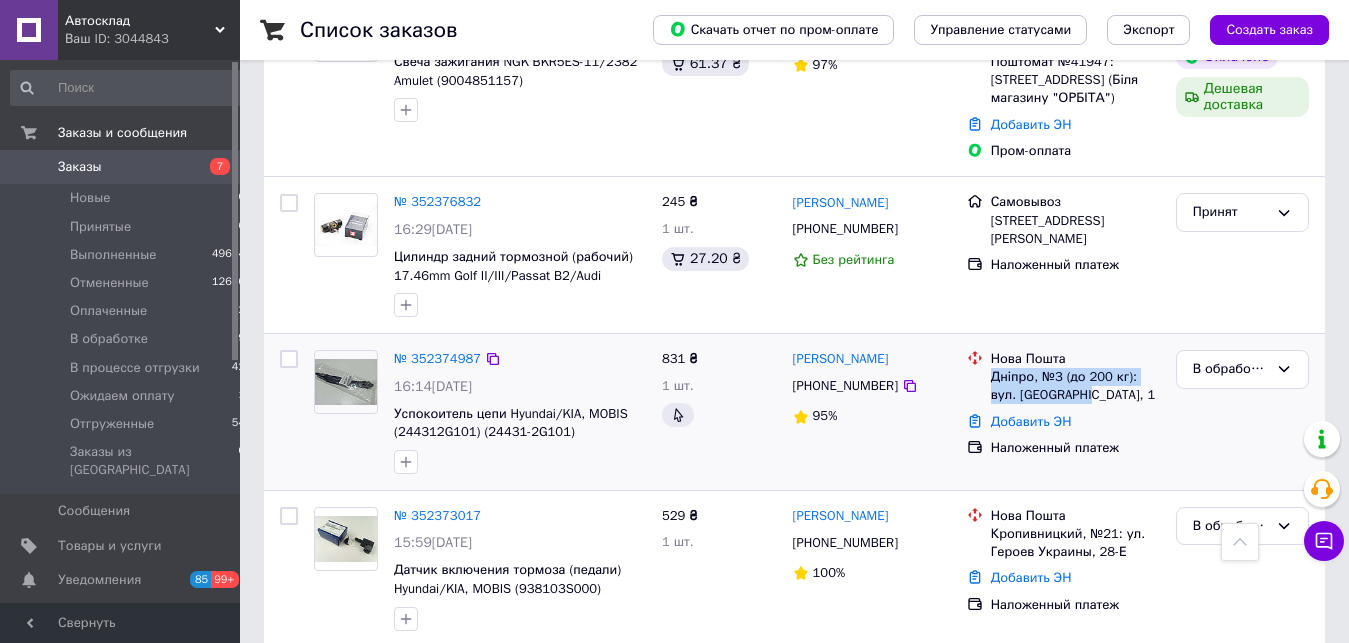 drag, startPoint x: 991, startPoint y: 375, endPoint x: 1069, endPoint y: 402, distance: 82.5409 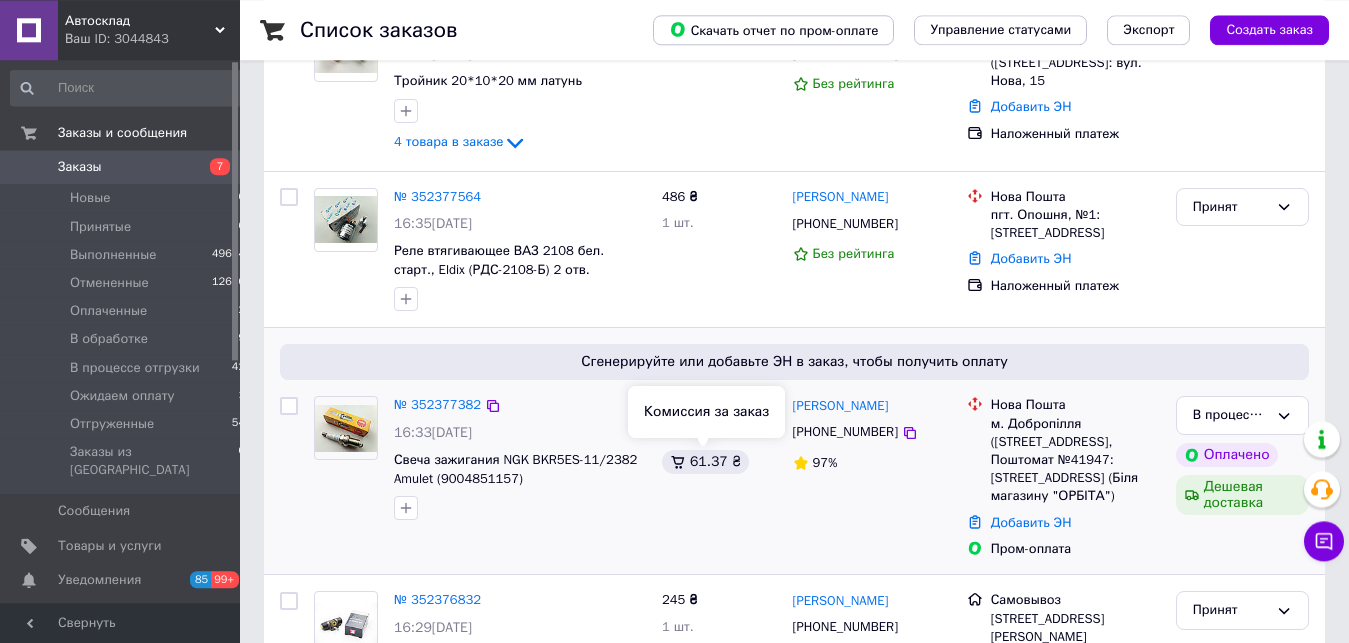 scroll, scrollTop: 204, scrollLeft: 0, axis: vertical 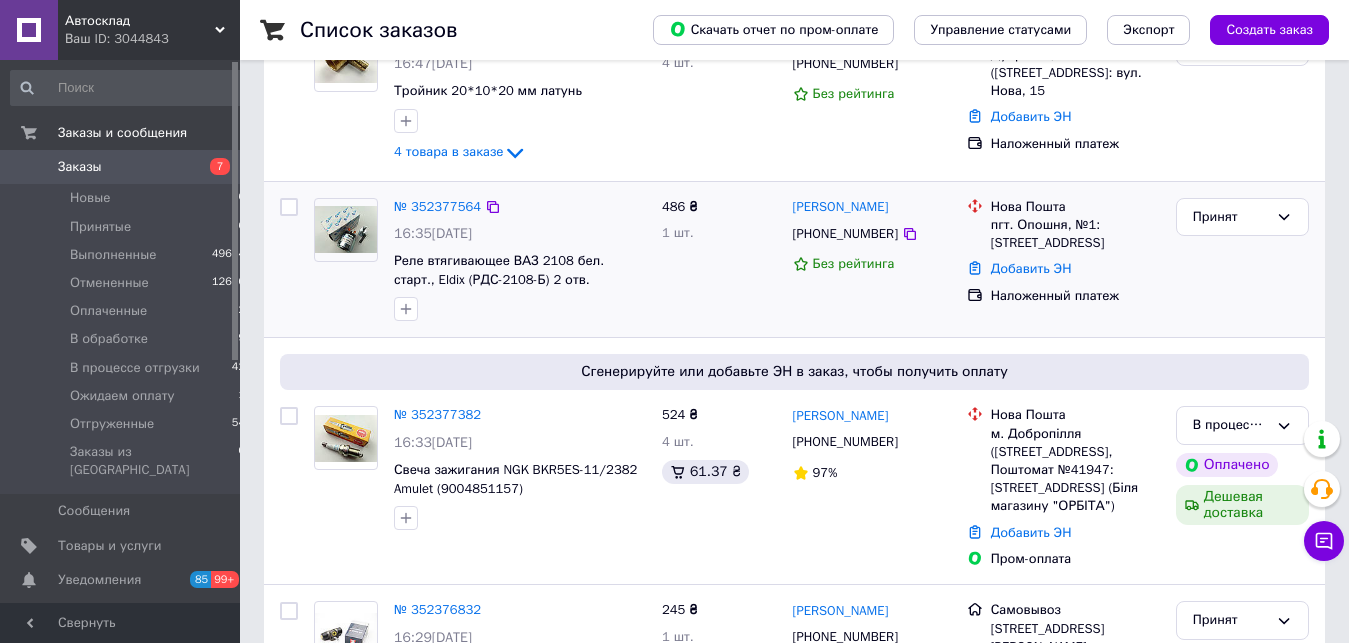 drag, startPoint x: 892, startPoint y: 236, endPoint x: 859, endPoint y: 268, distance: 45.96738 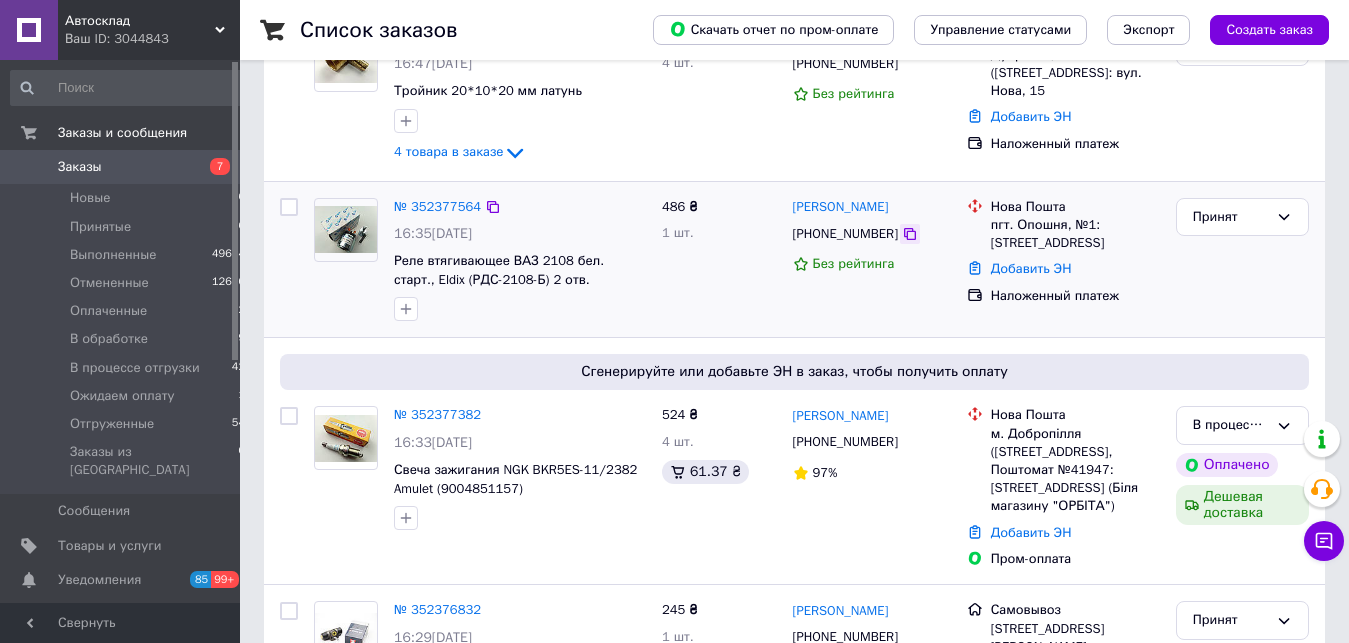 click 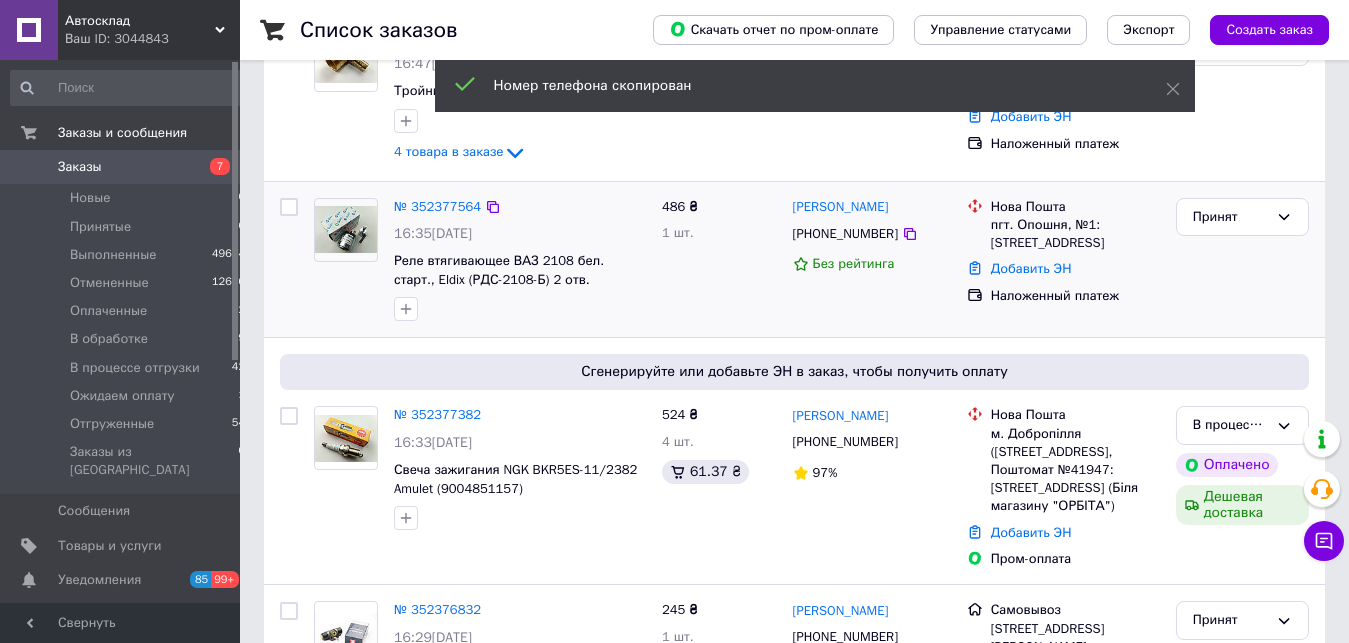 click on "пгт. Опошня, №1: [STREET_ADDRESS]" at bounding box center (1075, 234) 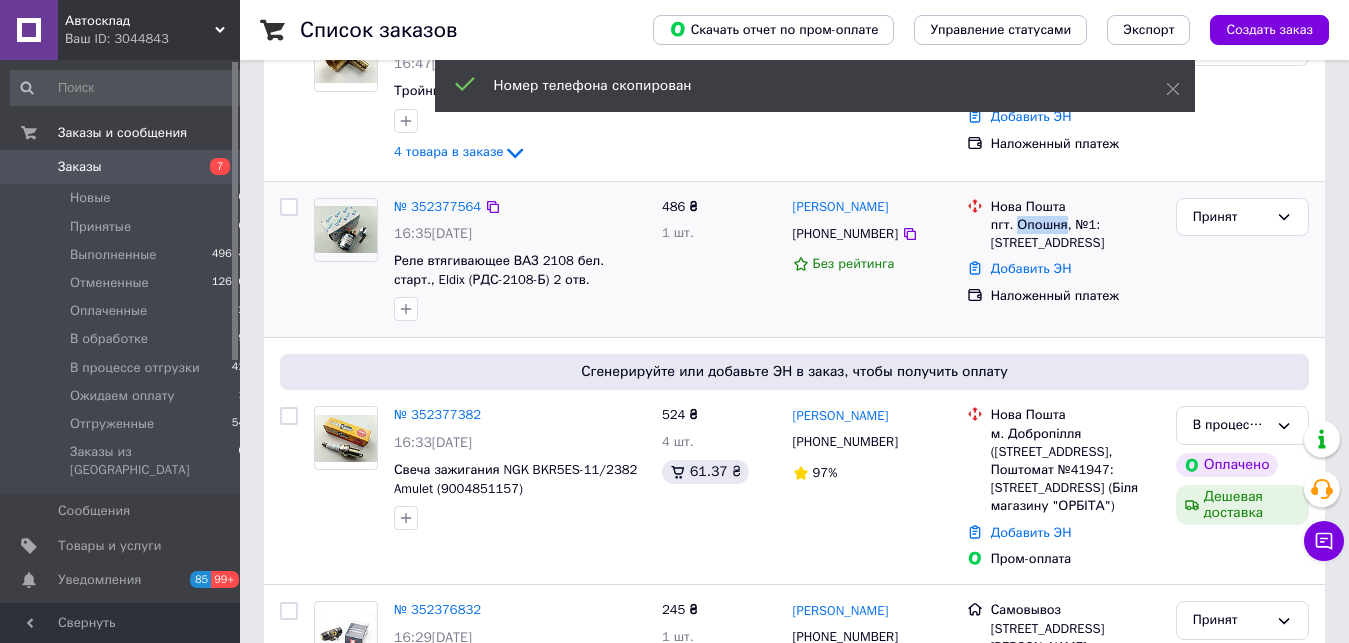 click on "пгт. Опошня, №1: [STREET_ADDRESS]" at bounding box center [1075, 234] 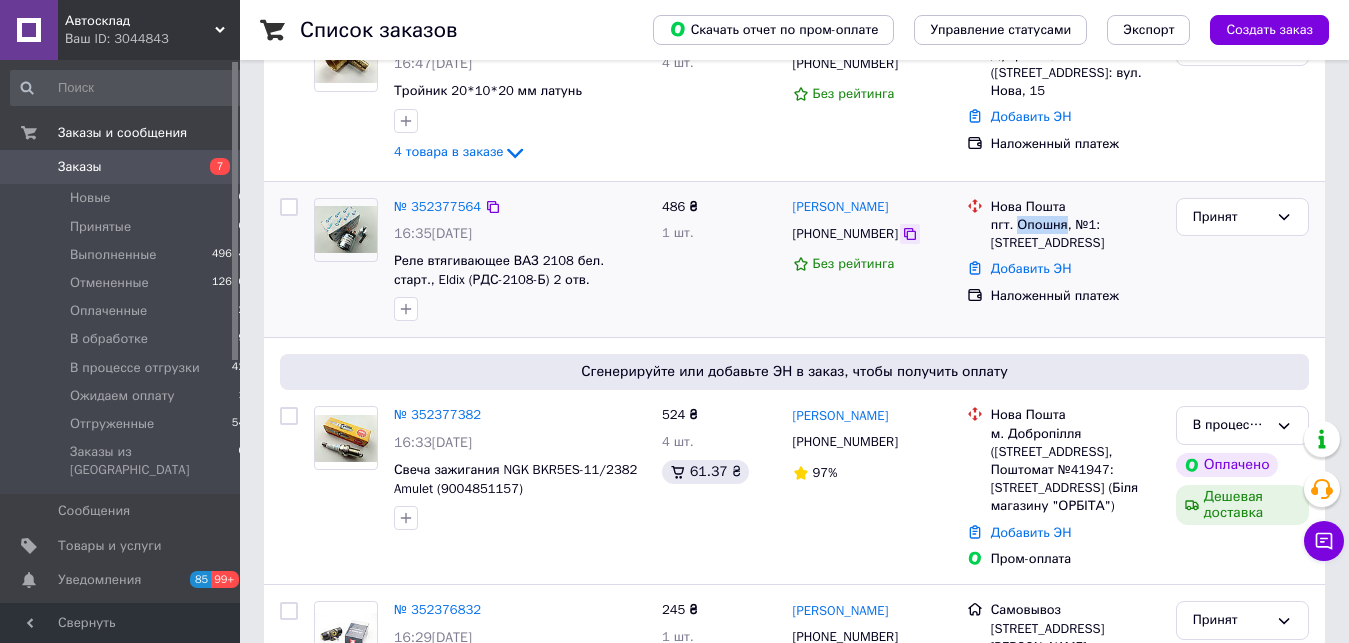 click 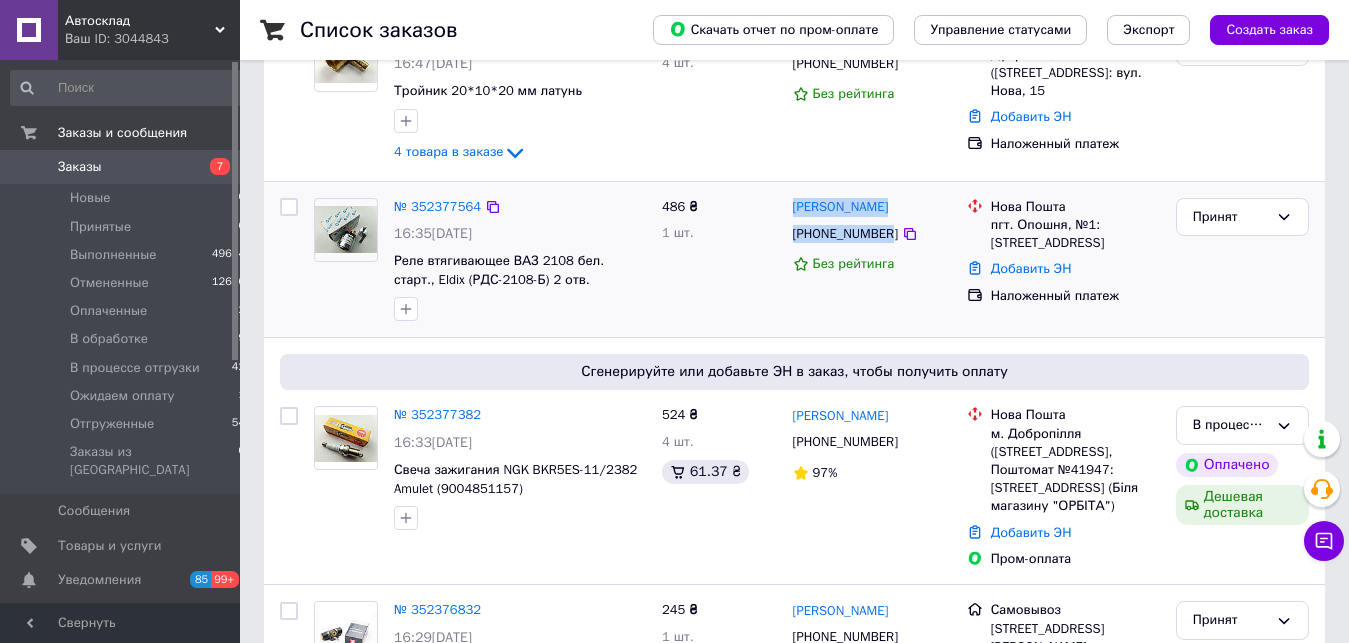 drag, startPoint x: 794, startPoint y: 196, endPoint x: 887, endPoint y: 238, distance: 102.044106 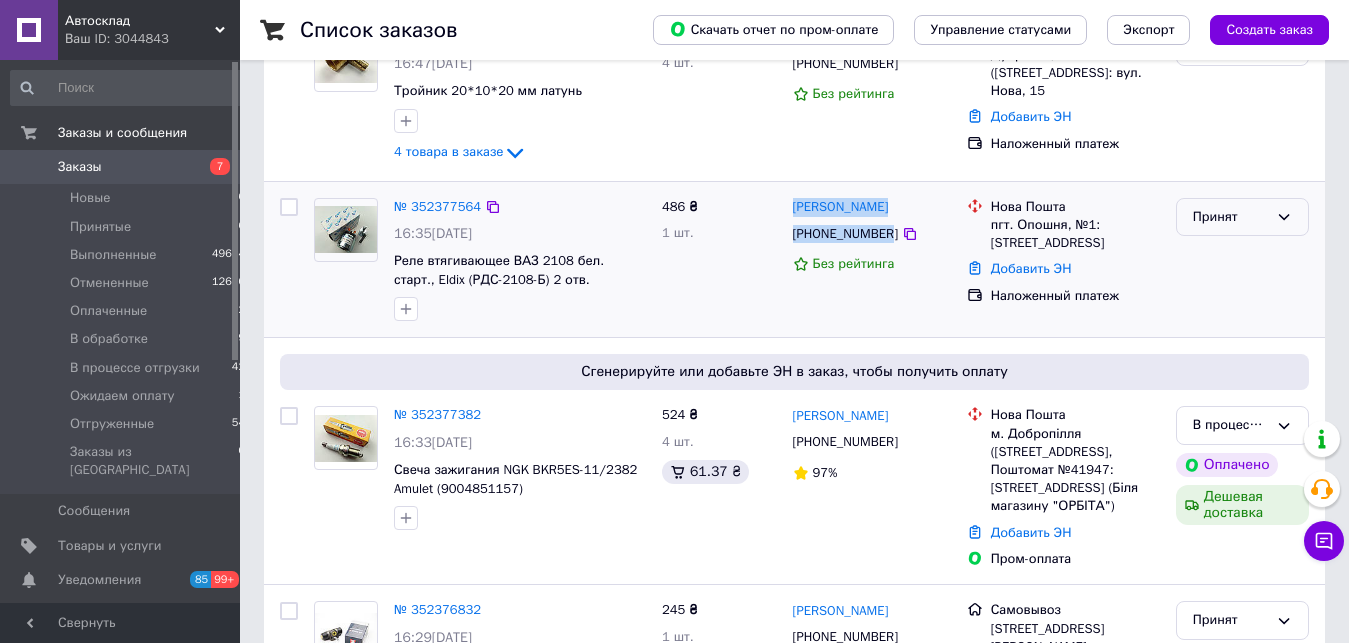 click on "Принят" at bounding box center [1230, 217] 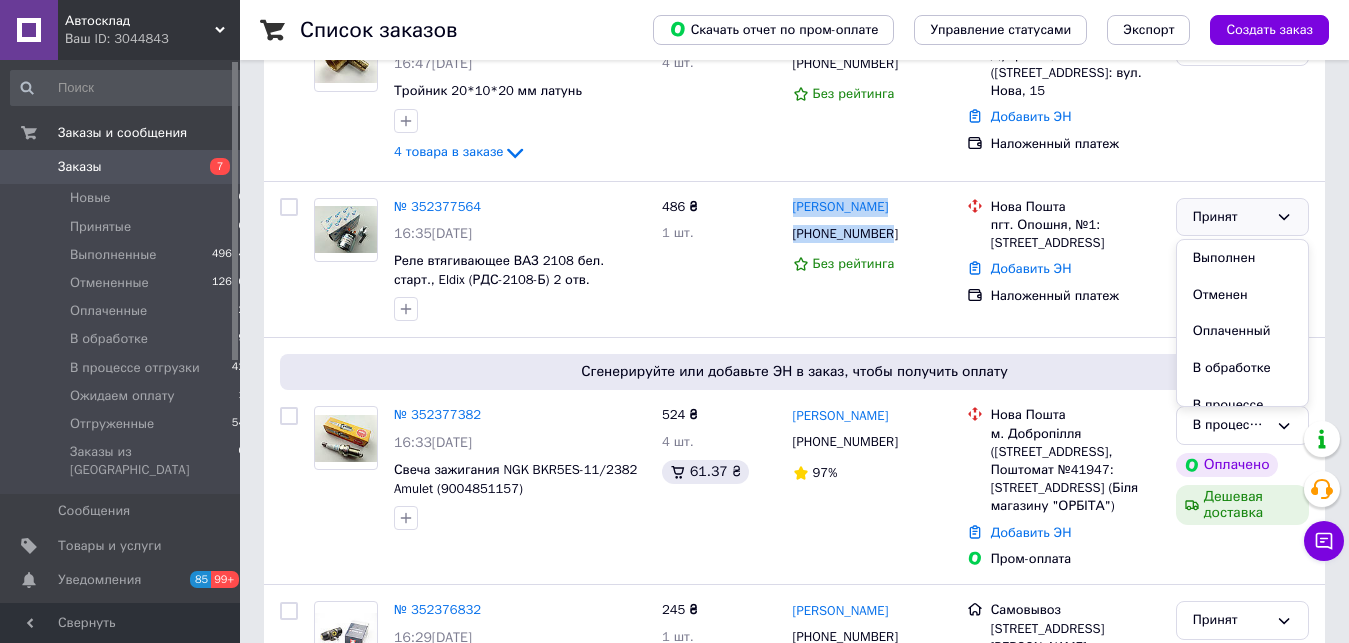 drag, startPoint x: 1218, startPoint y: 373, endPoint x: 1350, endPoint y: 371, distance: 132.01515 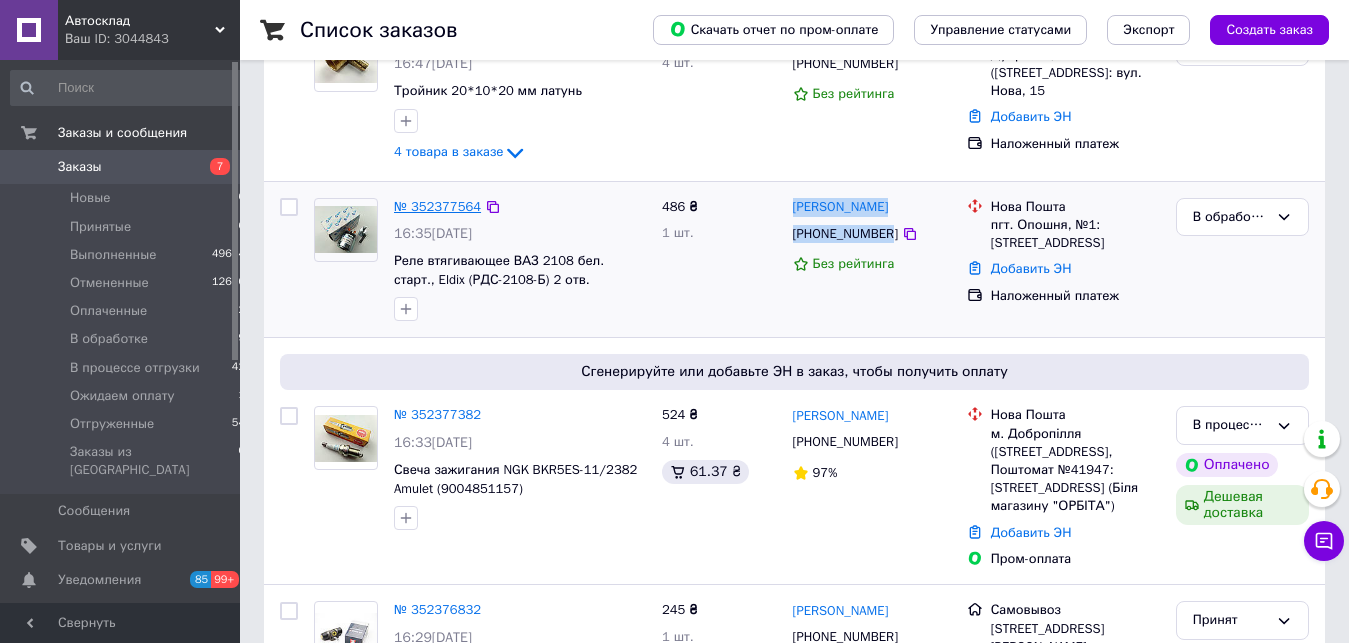 click on "№ 352377564" at bounding box center [437, 206] 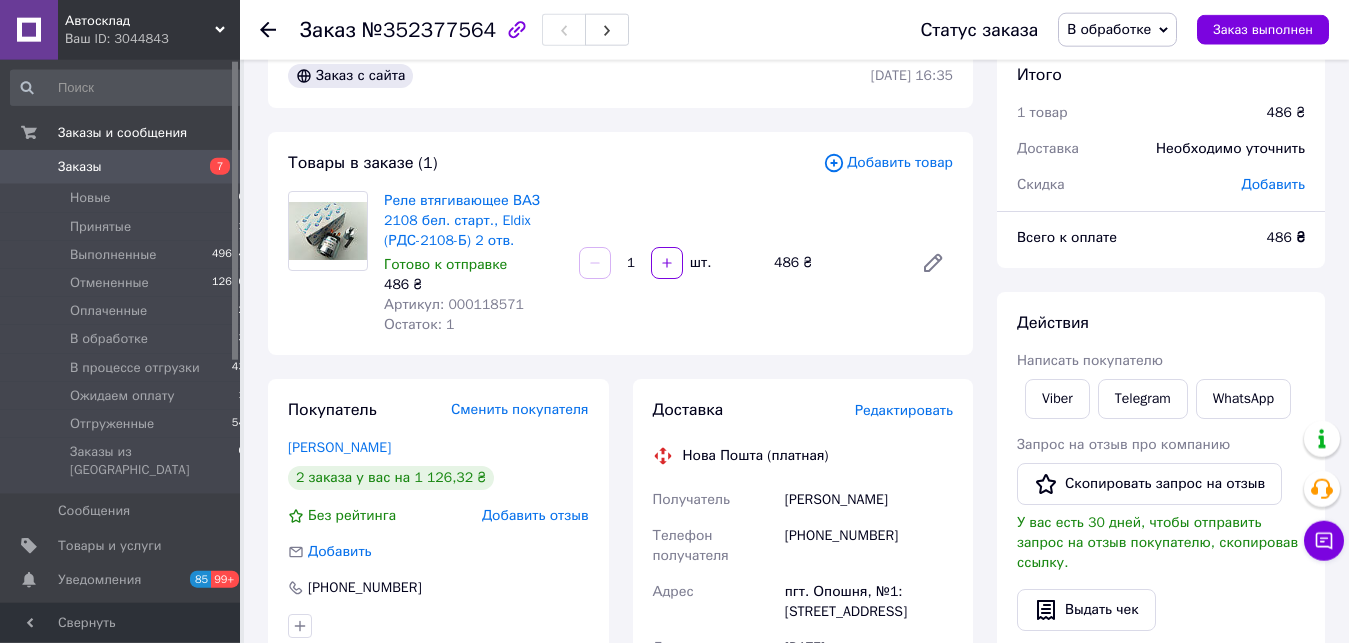 scroll, scrollTop: 0, scrollLeft: 0, axis: both 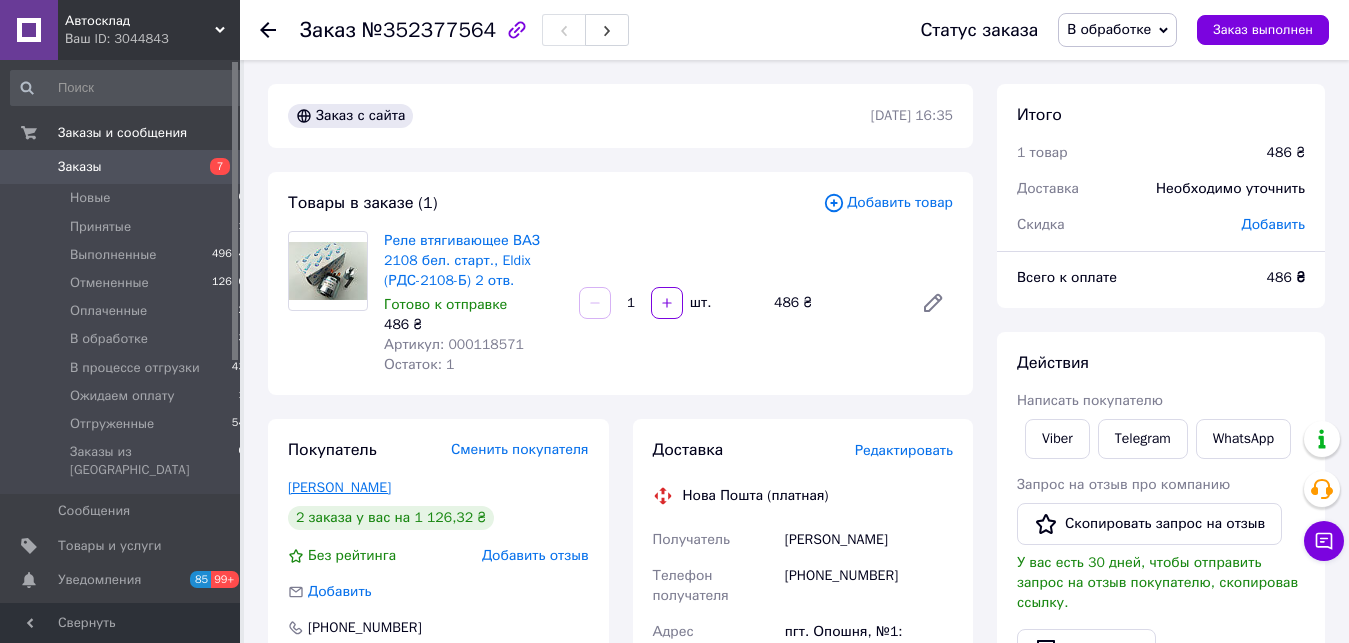 click on "[PERSON_NAME]" at bounding box center (339, 487) 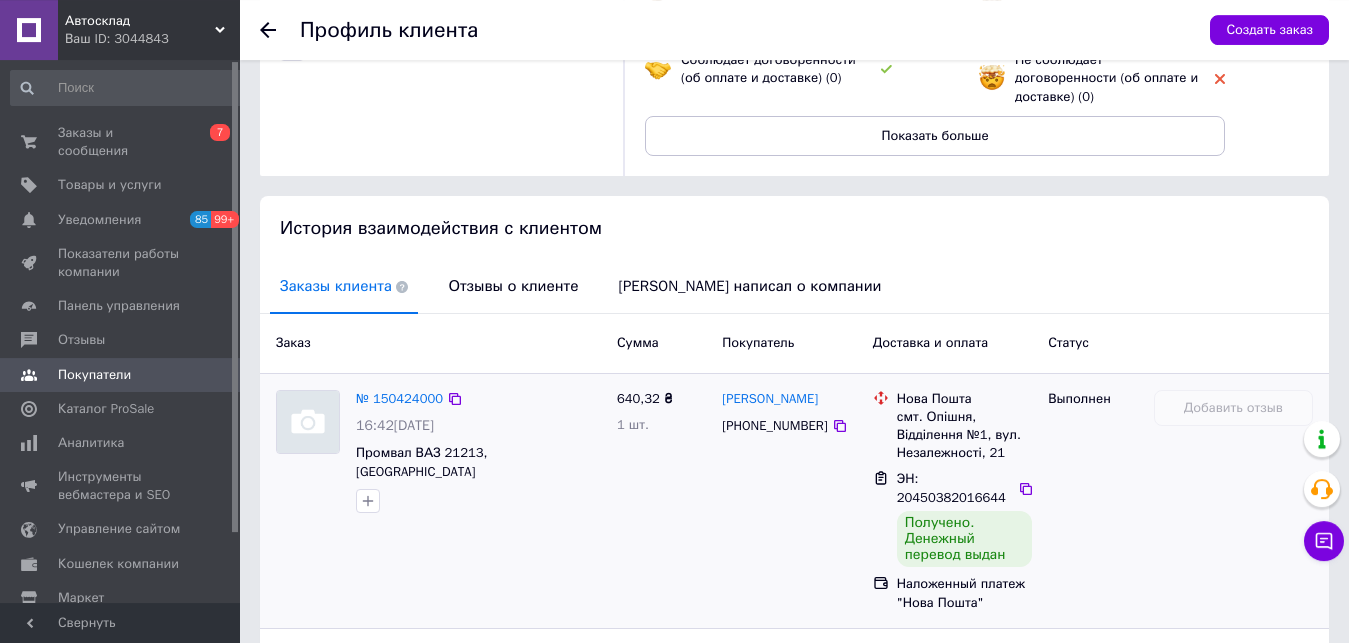 scroll, scrollTop: 462, scrollLeft: 0, axis: vertical 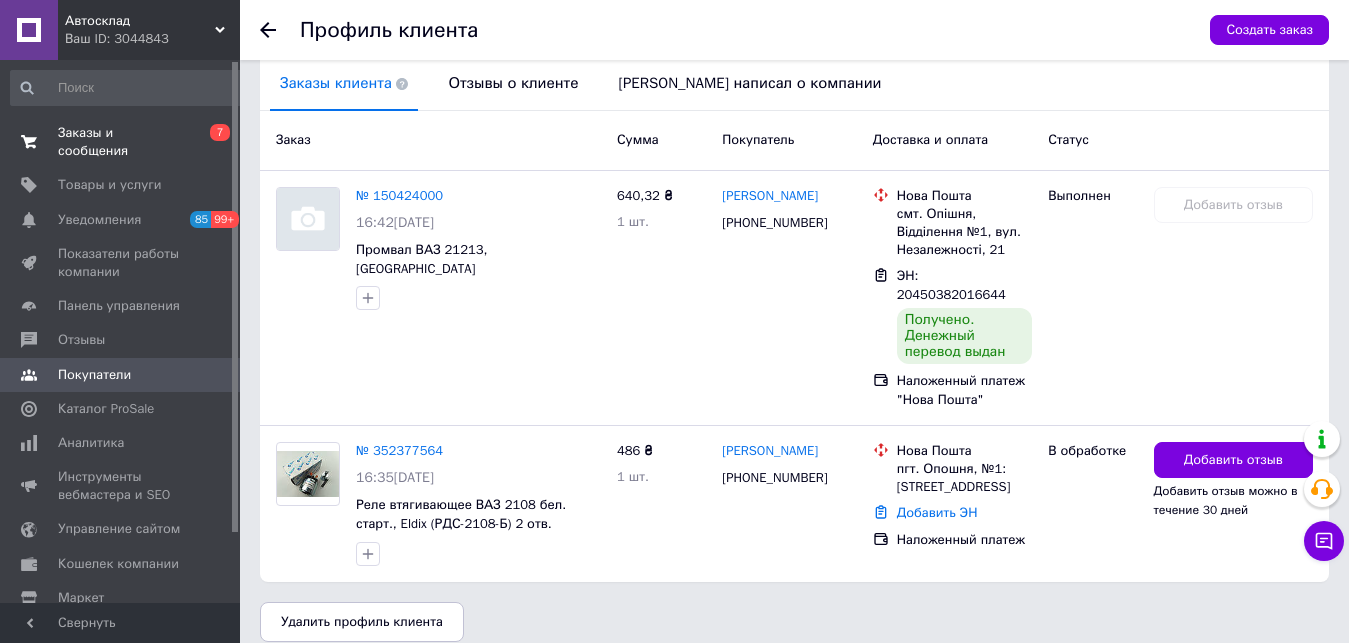click on "Заказы и сообщения" at bounding box center [121, 142] 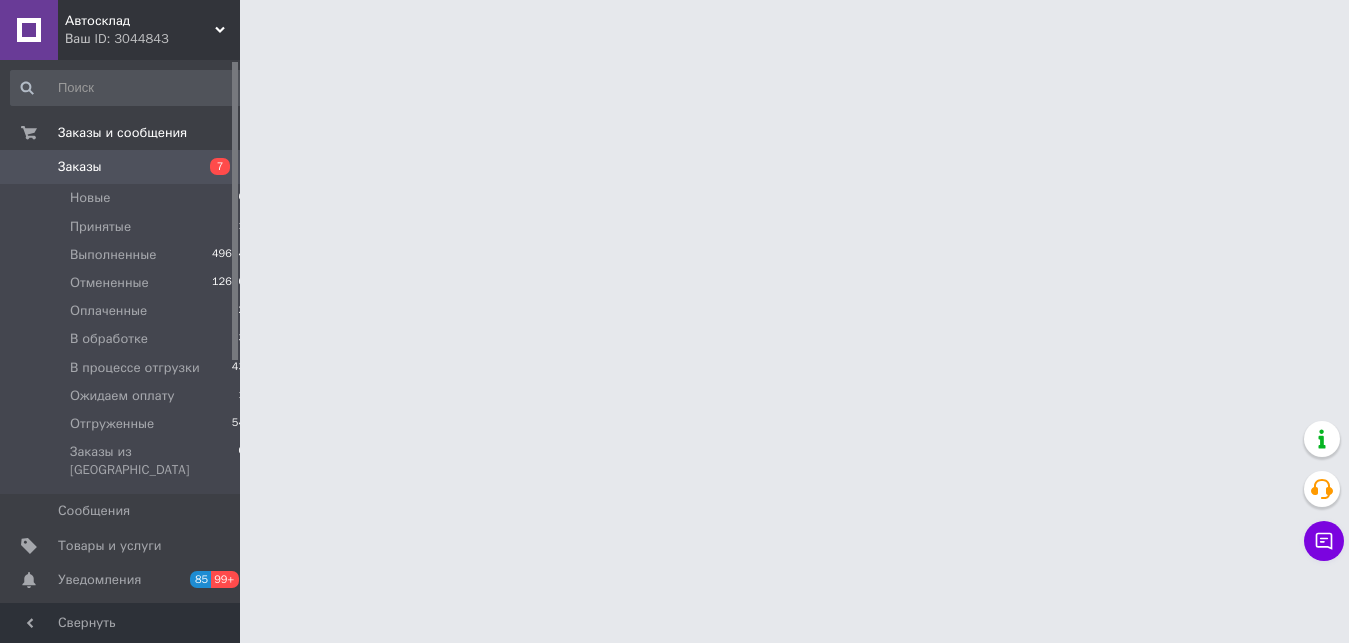 scroll, scrollTop: 0, scrollLeft: 0, axis: both 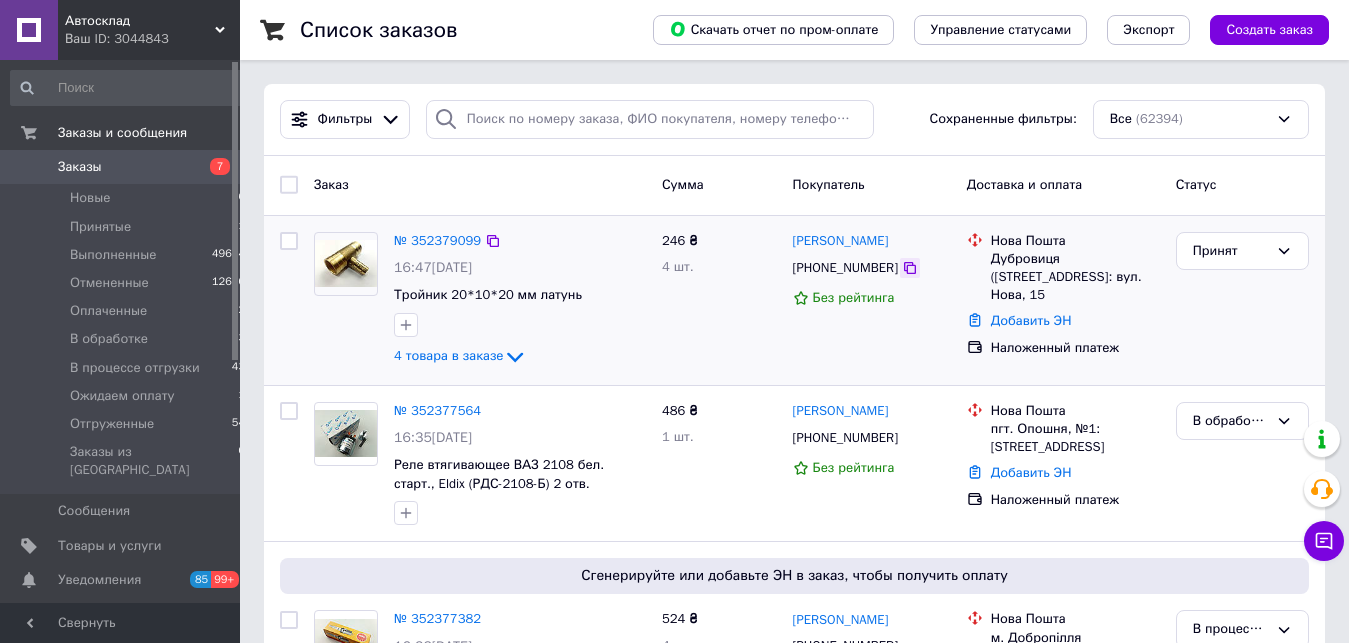 click 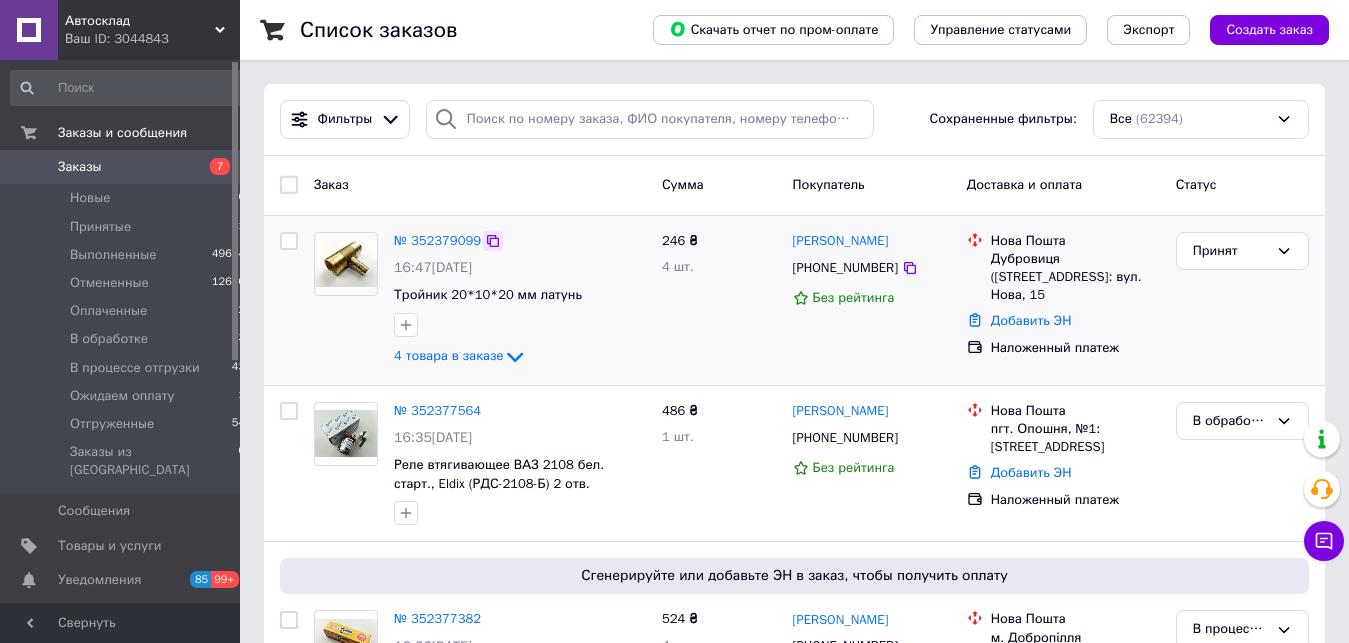 click 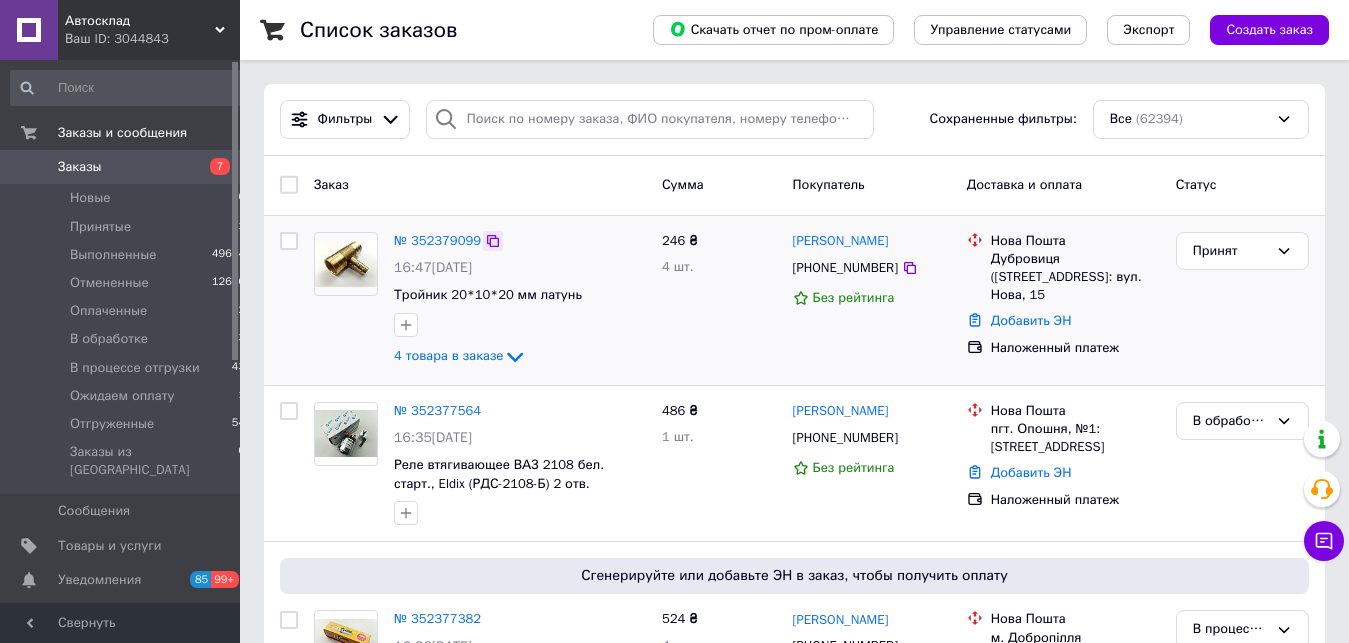click 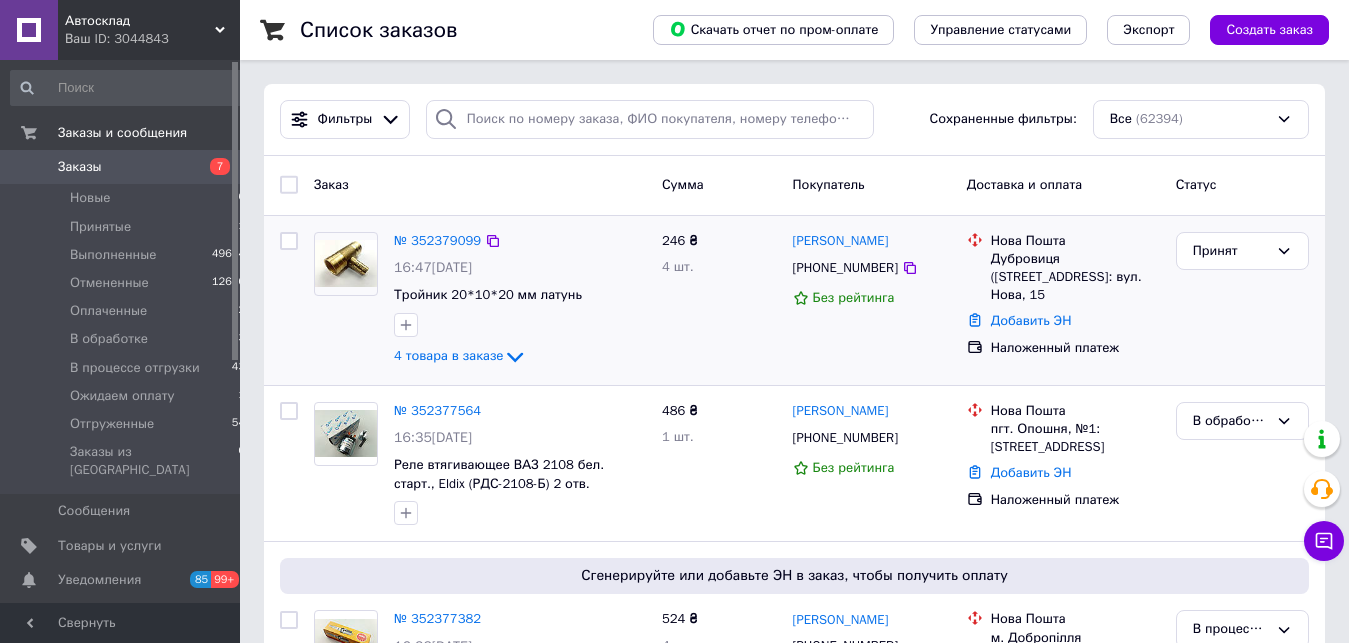 click on "Дубровиця ([STREET_ADDRESS]: вул. Нова, 15" at bounding box center [1075, 277] 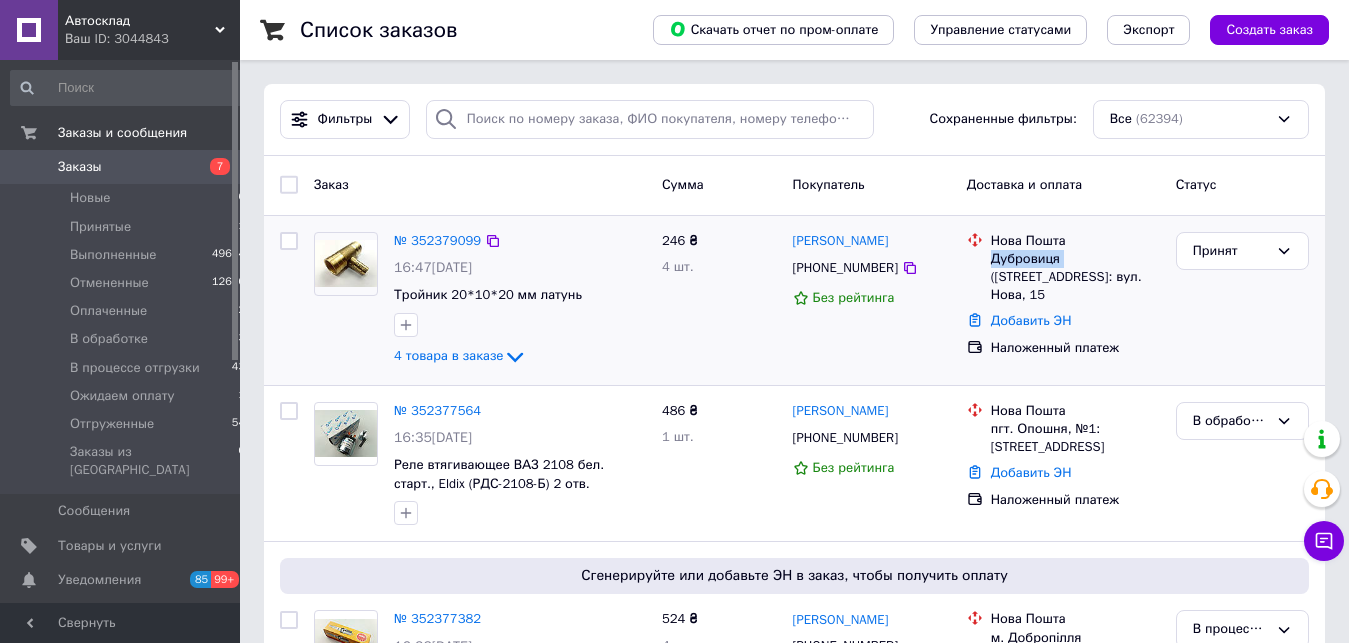 click on "Дубровиця ([STREET_ADDRESS]: вул. Нова, 15" at bounding box center (1075, 277) 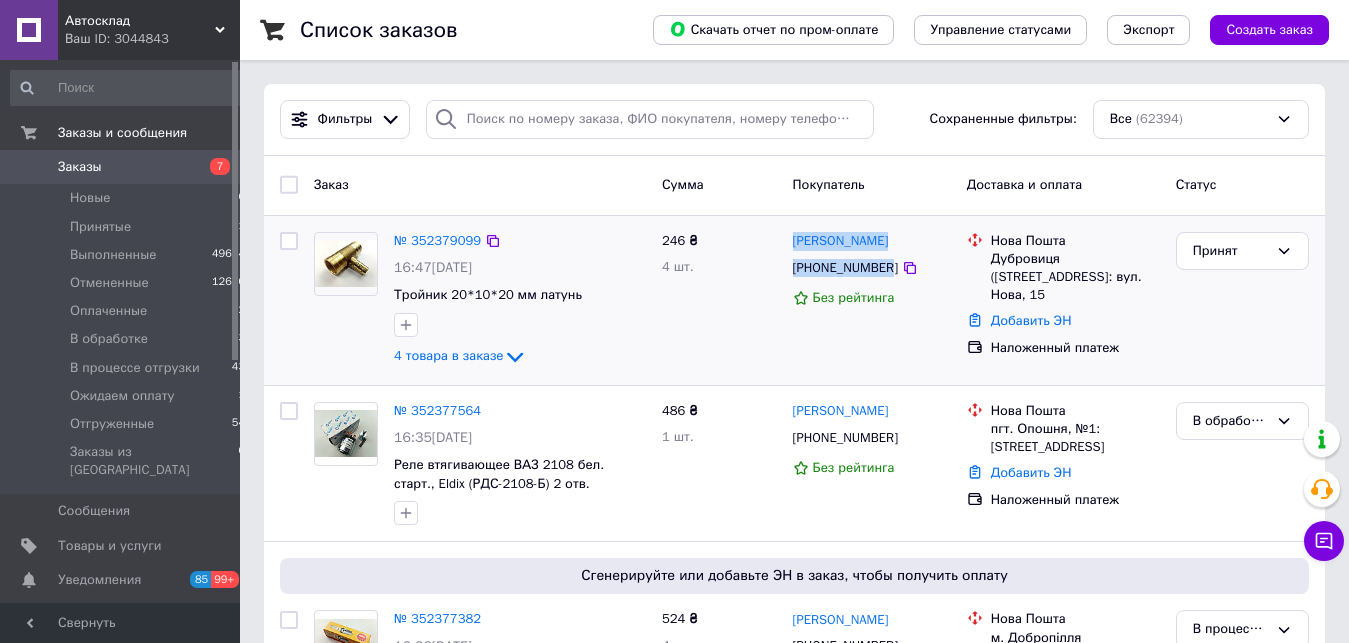 drag, startPoint x: 786, startPoint y: 222, endPoint x: 883, endPoint y: 274, distance: 110.059074 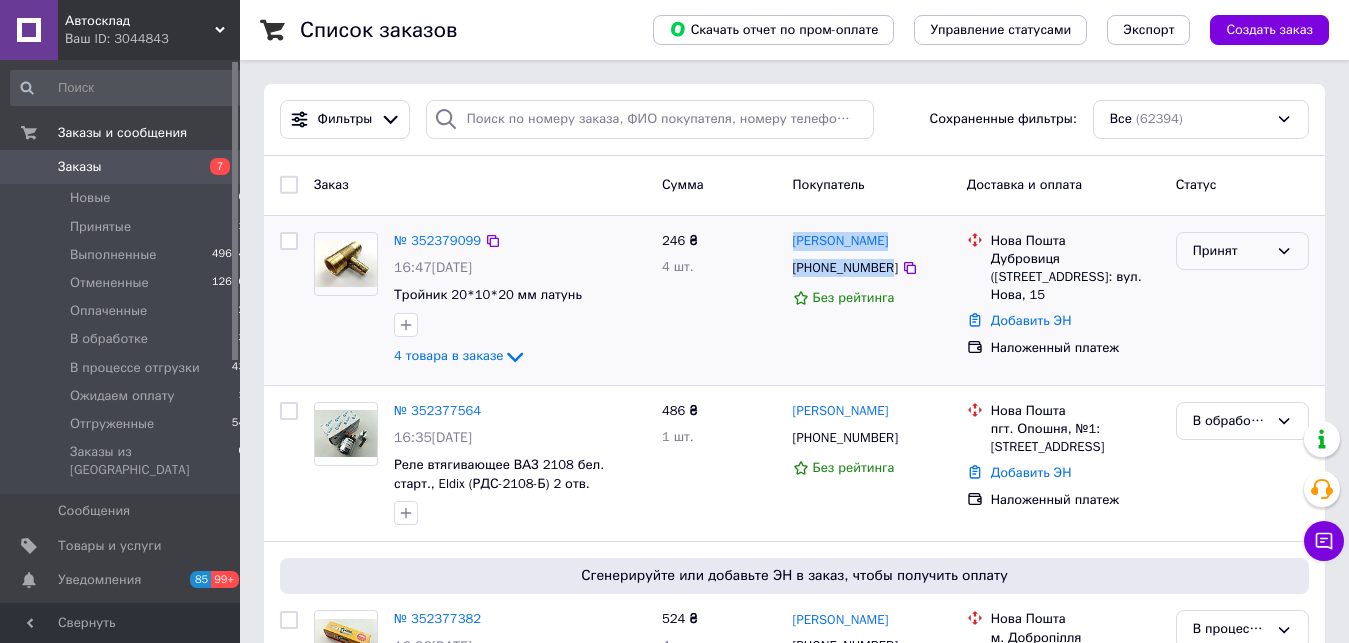 click on "Принят" at bounding box center [1230, 251] 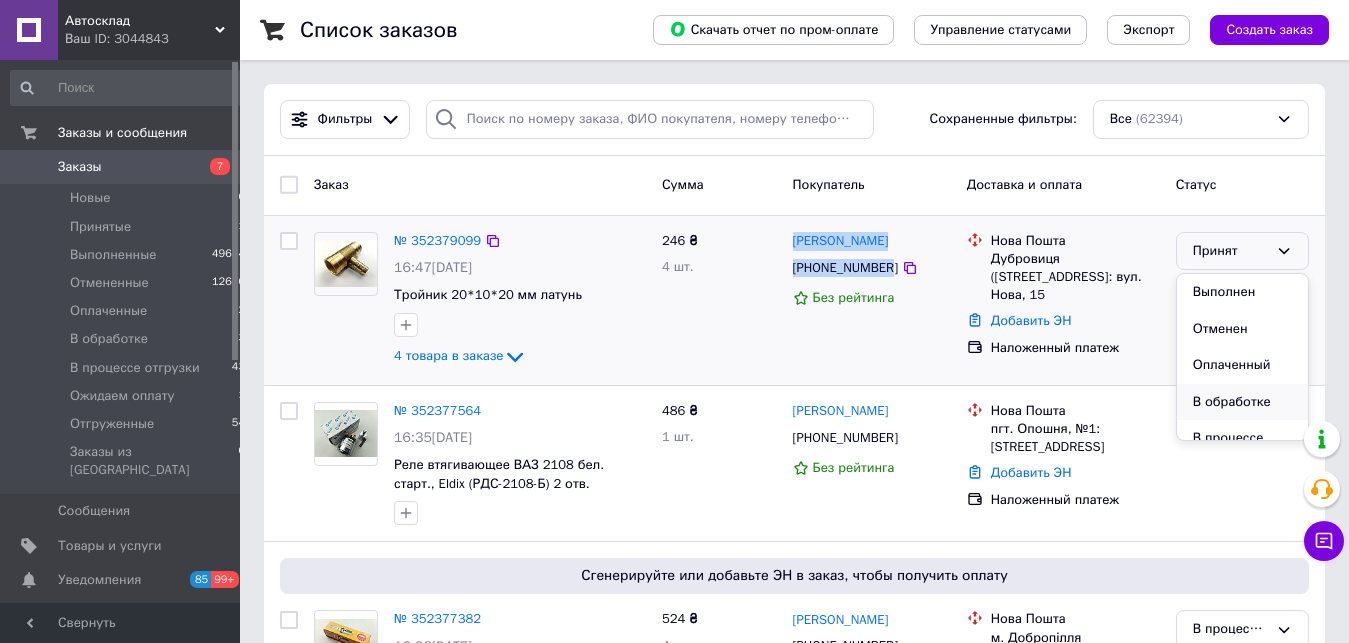 click on "В обработке" at bounding box center [1242, 402] 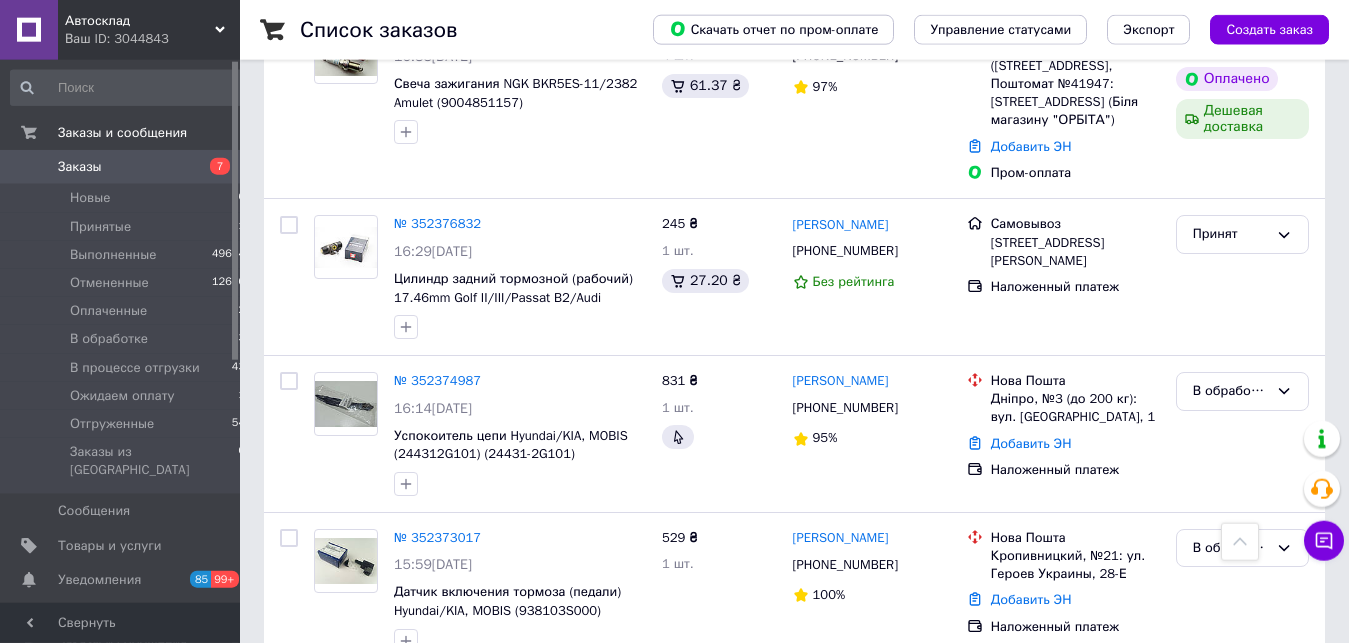 scroll, scrollTop: 612, scrollLeft: 0, axis: vertical 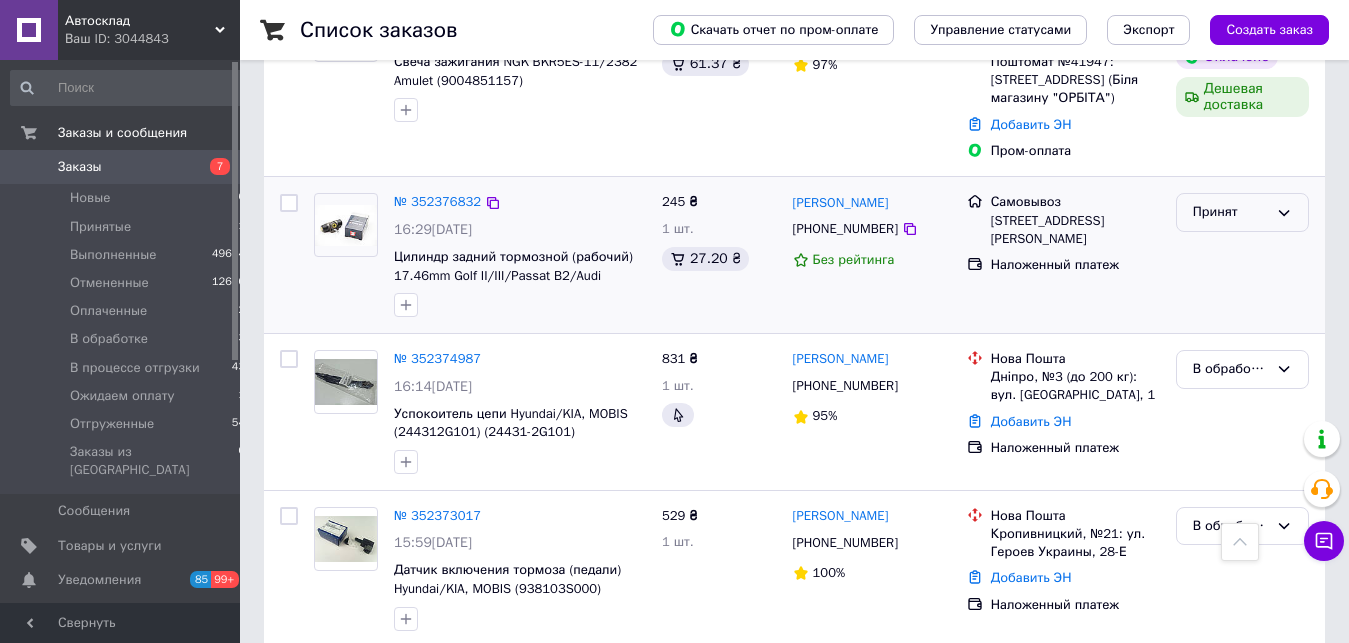 click on "Принят" at bounding box center (1242, 212) 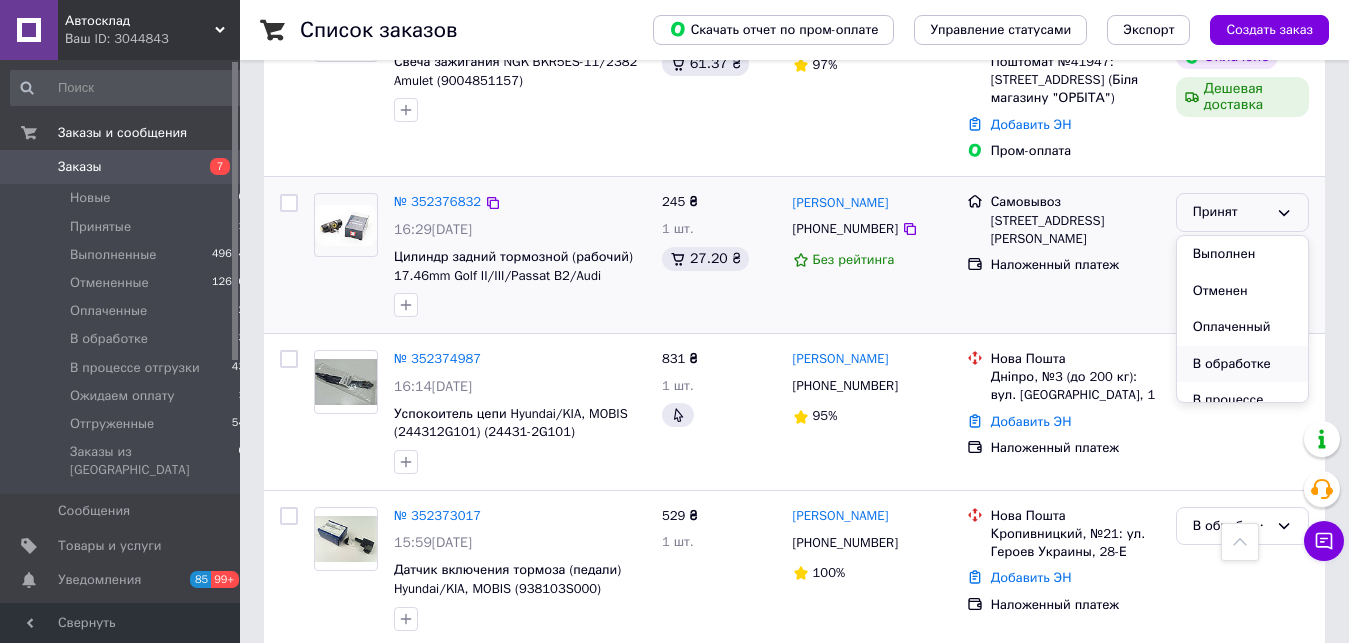 click on "В обработке" at bounding box center [1242, 364] 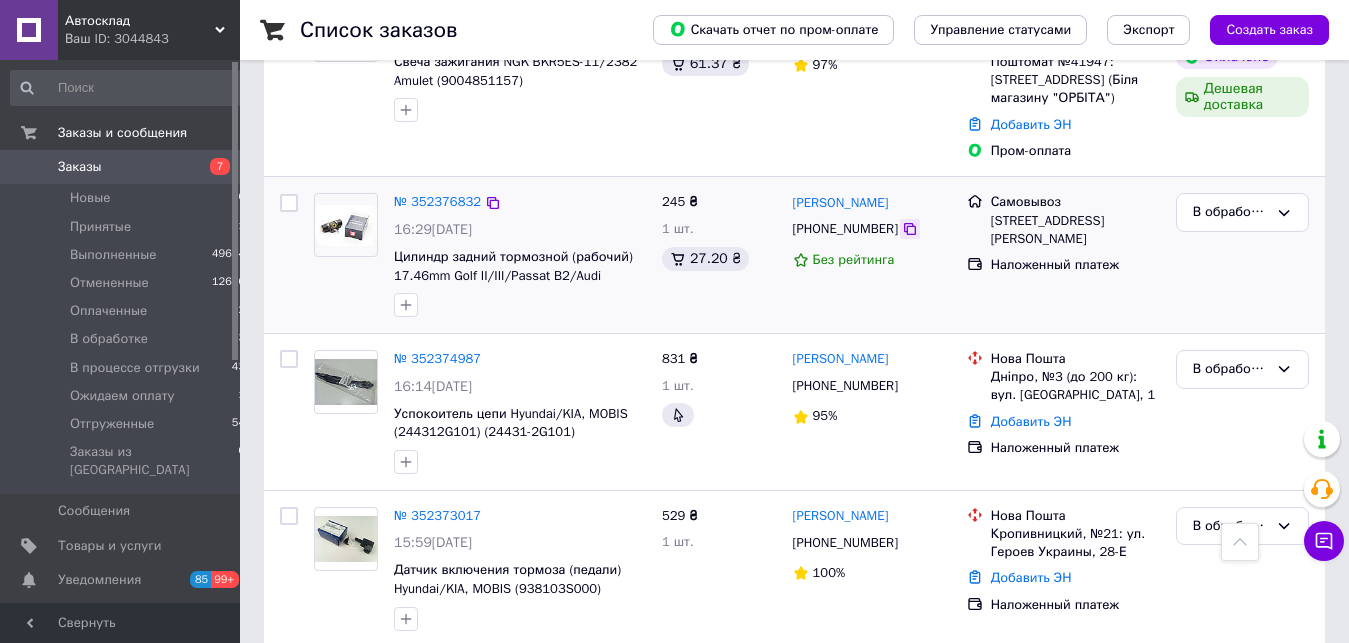 click at bounding box center (910, 229) 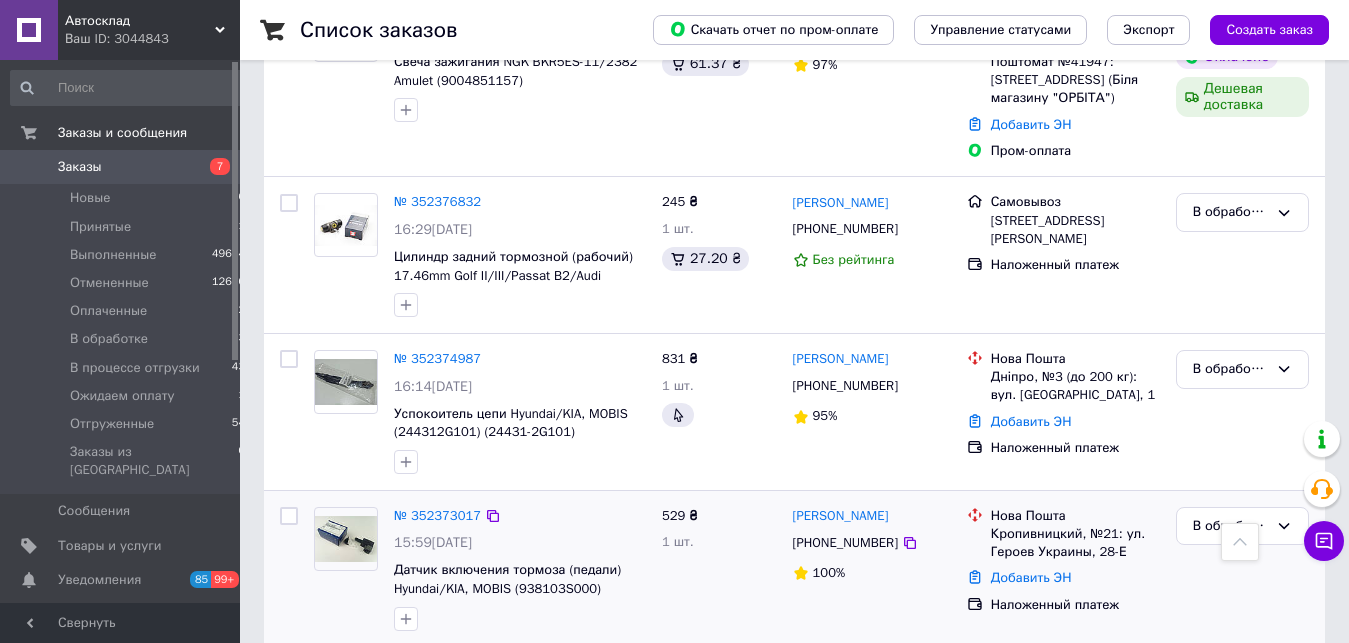 click 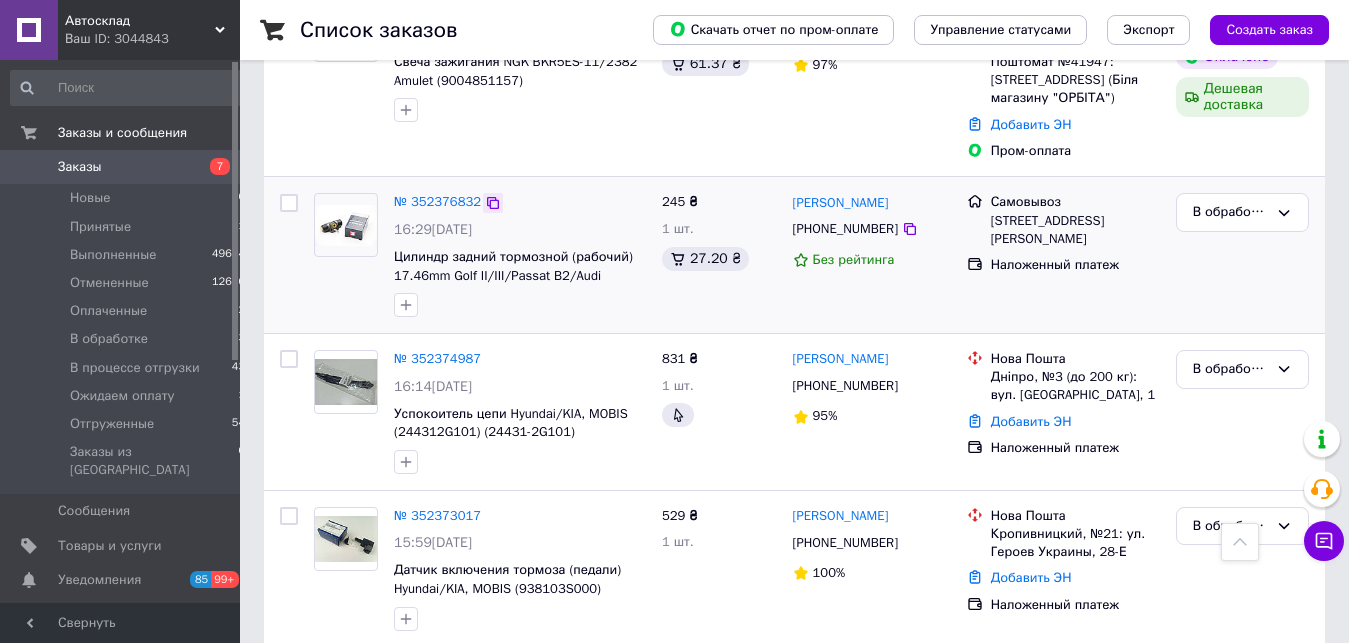 click 